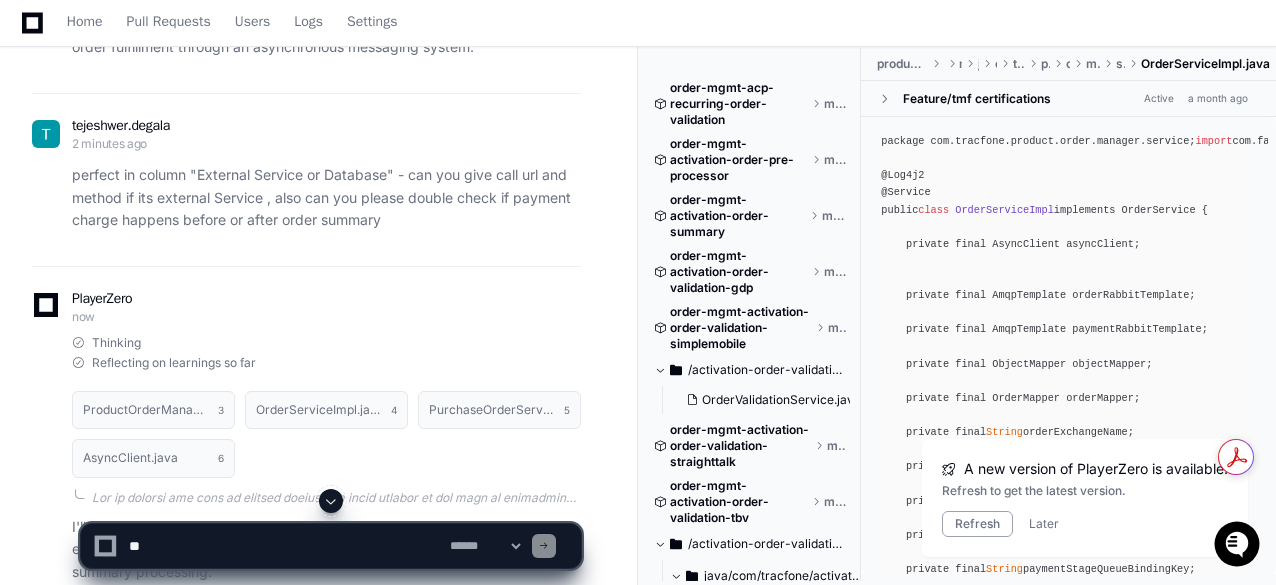 scroll, scrollTop: 5932, scrollLeft: 0, axis: vertical 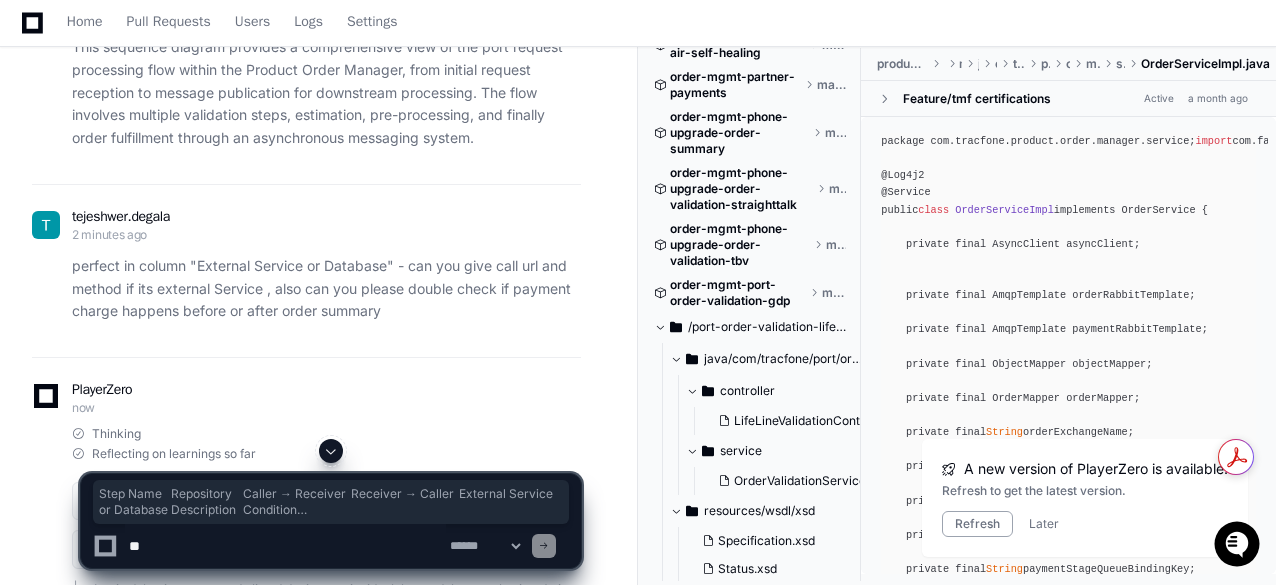 drag, startPoint x: 81, startPoint y: 305, endPoint x: 113, endPoint y: 369, distance: 71.55418 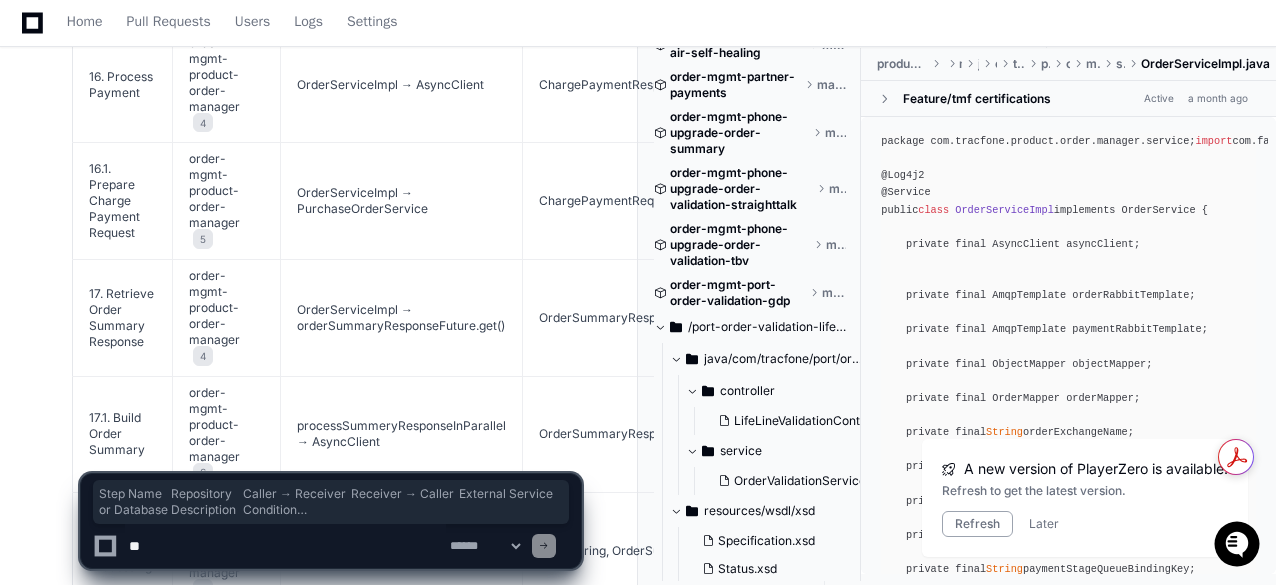 scroll, scrollTop: 8541, scrollLeft: 0, axis: vertical 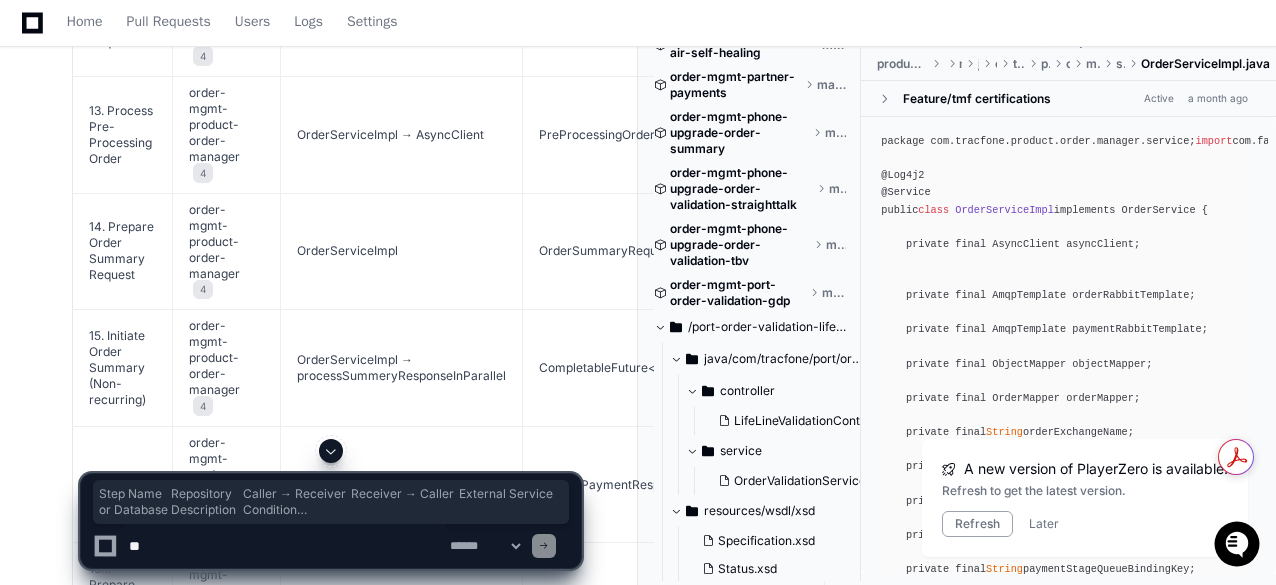 click on "For the PORT action from Net10 to TBV:" 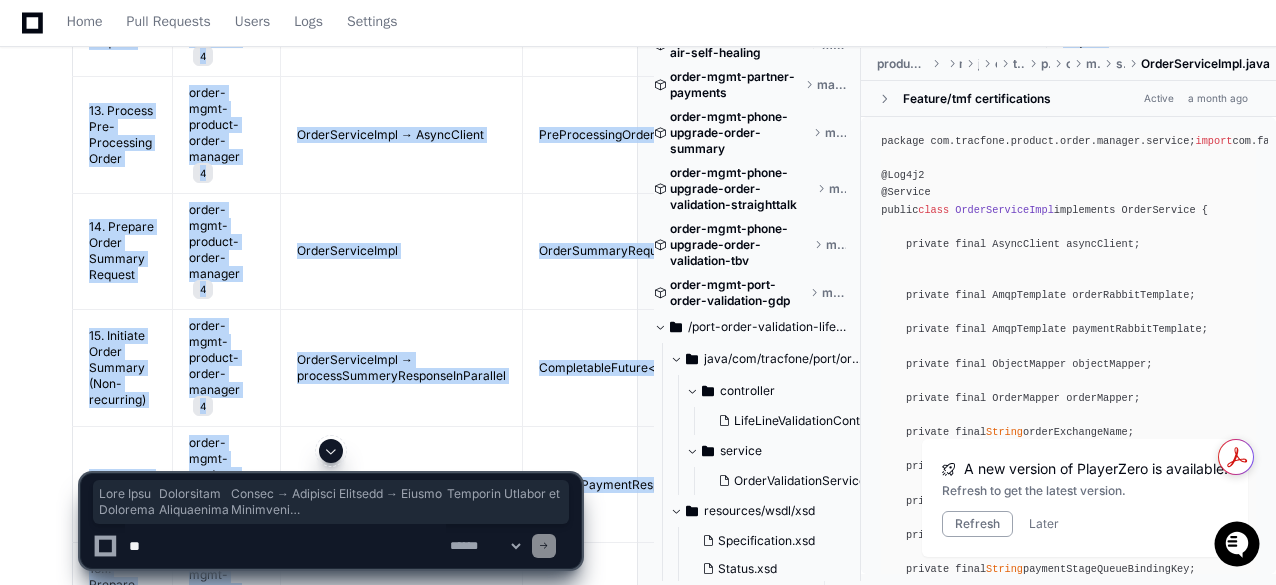 copy on "Lore Ipsu
Dolorsitam
Consec → Adipisci
Elitsedd → Eiusmo
Temporin Utlabor et Dolorema
Aliquaenima
Minimveni
2. Quisnos Exer Ullam Laboris
nisia-exea-commodo-conse-duisaut 4
Irurei → RepreheNderiTvoluptAtevelites
CillumfUgiatNullapar
E/S
• Occaec cupidat n proiden sunt culpaQuio deseru mol an "IDES"<la>• Perspiciat undeomni ist natuserro vol accusan<do>• Laudantium totam rem AperiAmeaque ip quaeabi inv veritat
Quasiar beataevi dictae="NEMO"
6. Enimips Quiav
asper-auto-fugitco-magni-dolores 3
EosratiOneseQuinescIuntnequep → QuisqUamdoloRema
NumquAmeiusmOditempo
I/M
• Quaerat etiamMi, solut, nobise, opt cumqueNihili quop facerep<as>• Repel te autemqu off debitisr<ne>• Sae eveni volupta<re>• Recus itaqu earumhicte sapi
Delect reiciend vol m alia perfere
0. Dolori Asper
repel-mini-nostrum-exerc-ullamco 0
SusciPitlaboRios → AliquIdcomm
ConseQua
QU: maxim_moll (MOLE:  /har/quide-reru/facil/expe )
• Distinc NamlibEroteMporecu<so>• Nobi eligeNdiopt.cumqueNihil()<i..." 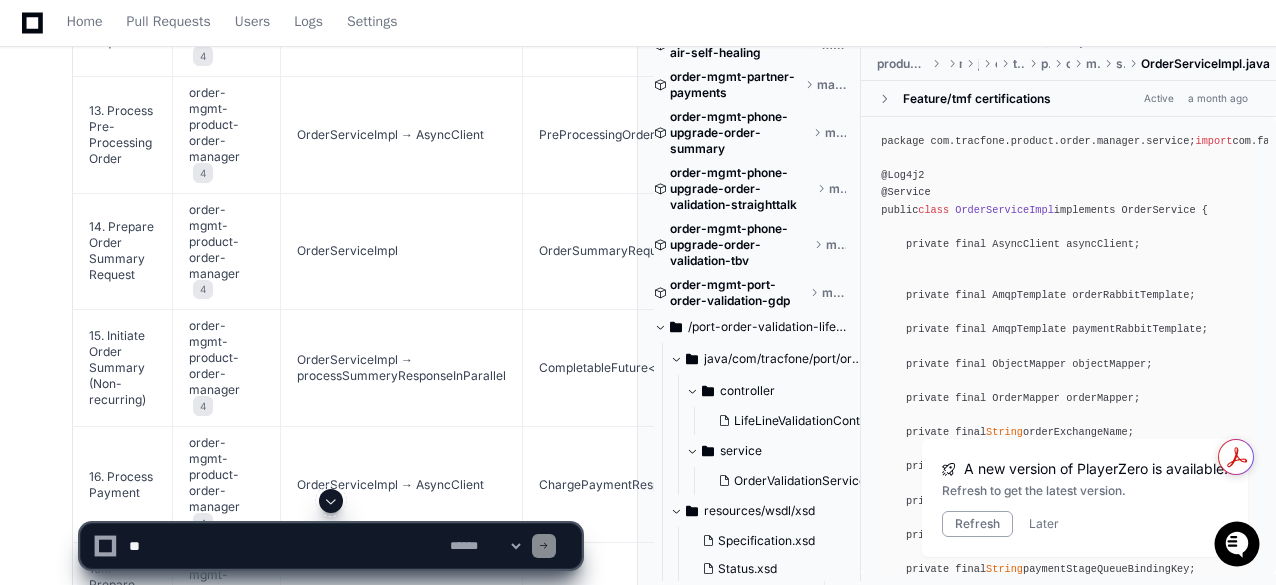 click 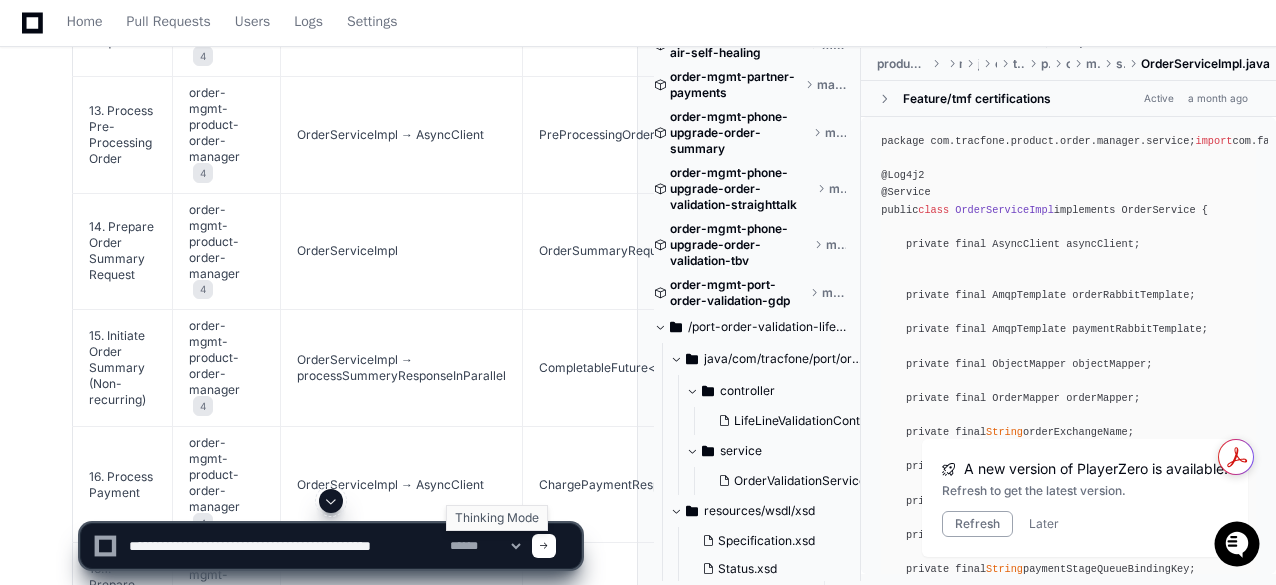 paste on "**********" 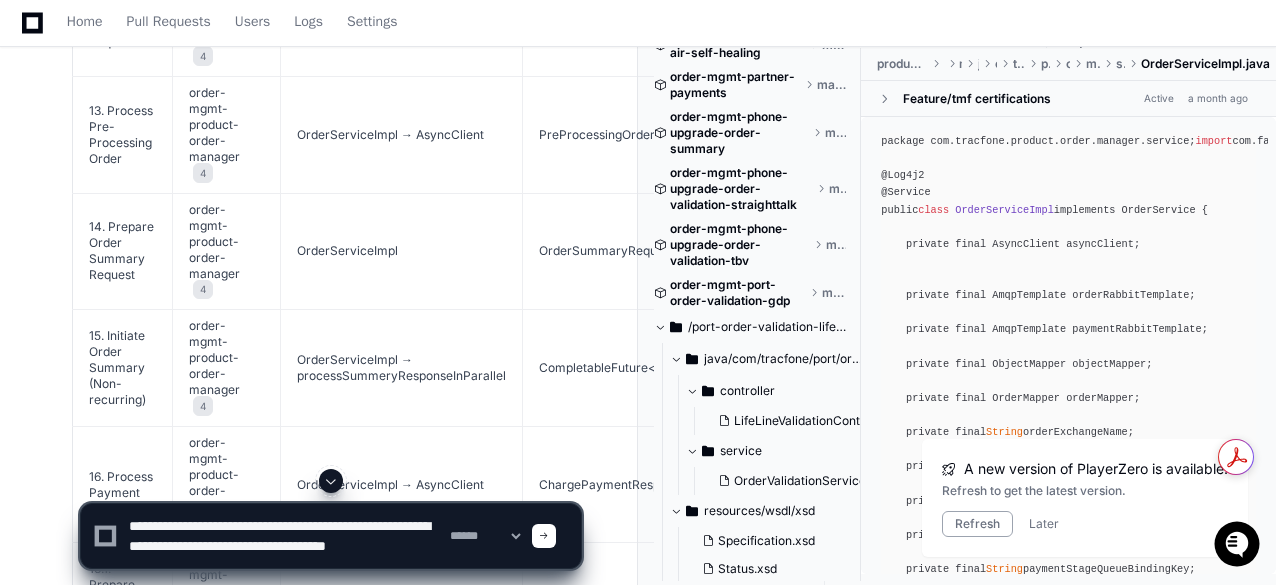 scroll, scrollTop: 6, scrollLeft: 0, axis: vertical 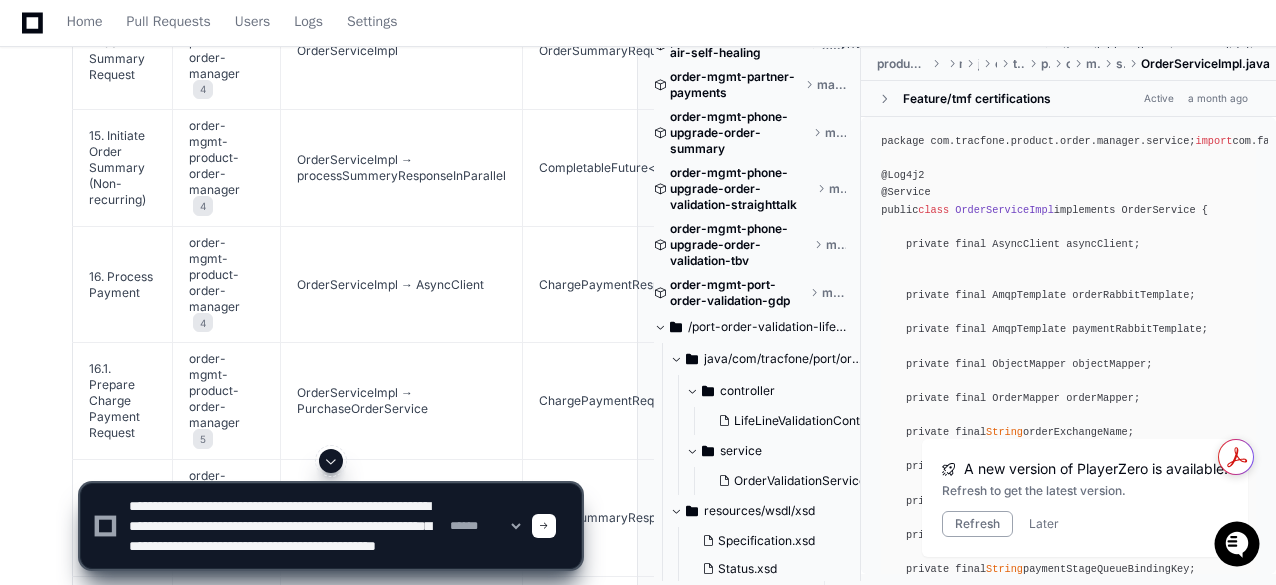 type on "**********" 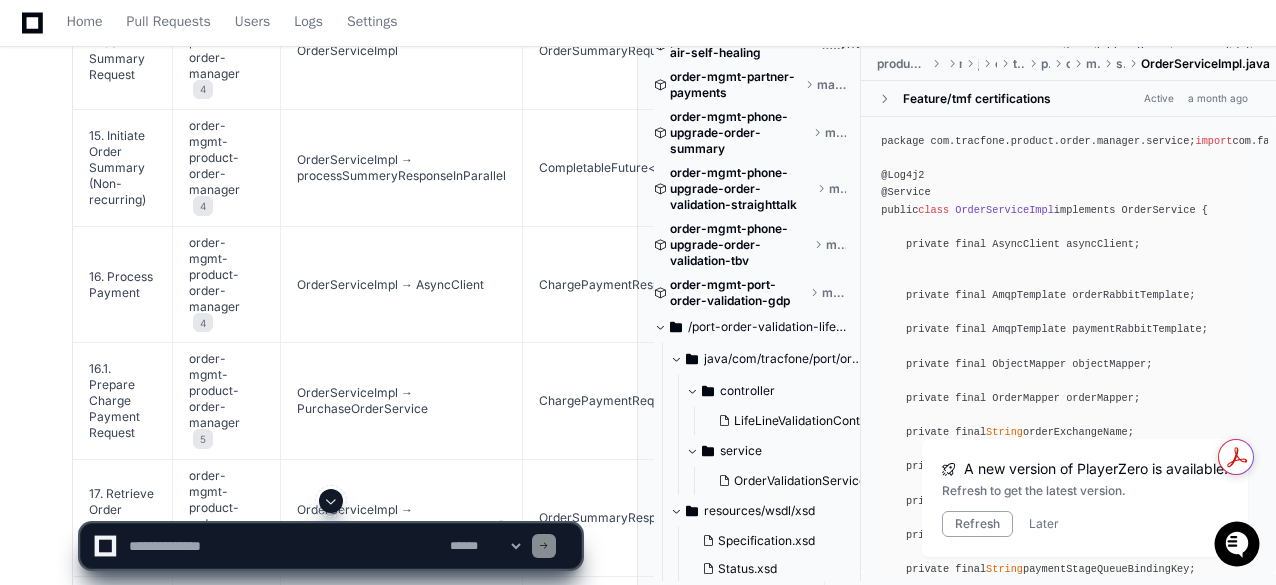 scroll, scrollTop: 0, scrollLeft: 0, axis: both 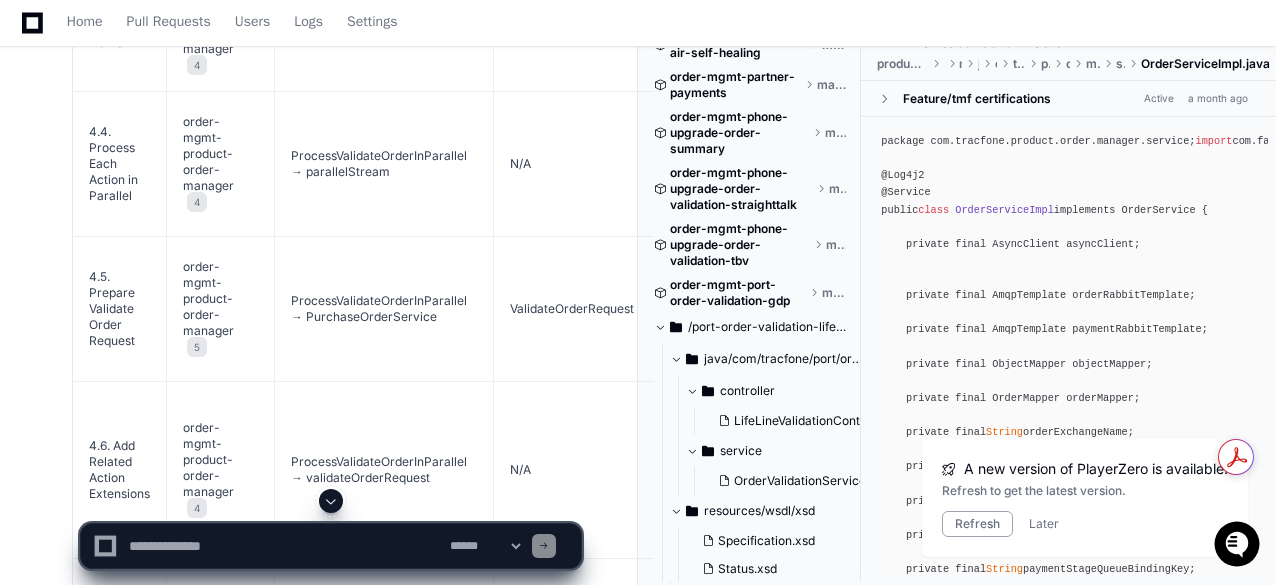 click on "Thinking Reflecting on learnings so far ProductOrderManagerController.java 3 OrderServiceImpl.java 4 PurchaseOrderServiceImpl.java 5 AsyncClient.java 6  Let me expand on the validation process, focusing on the steps within "Validate Order" and "Process Validate Order In Parallel" with more details about the actions set for the validation service. I'll need to look at the implementation details in the code to determine the exact actions and their flow.
From what I've seen so far, the validation process involves these steps:
1. First, a preparation step to create the validation request
2. Then a parallel processing mechanism for multiple actions
3. A call to the validation service with specific parameters
4. Processing of the validation response
Let me look at the code to get more specific details about the actions and parameters involved.   I'll expand the validation process with more detail about the steps, actions, and sub-steps involved:
Step Name
Repository
Caller → Receiver" 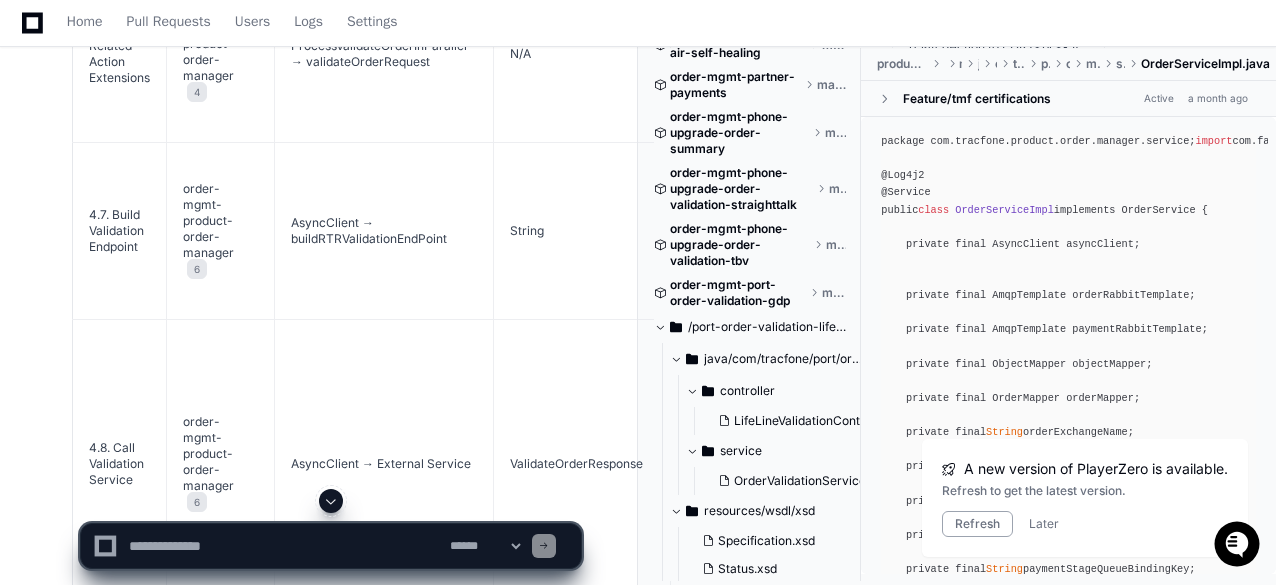 scroll, scrollTop: 11948, scrollLeft: 0, axis: vertical 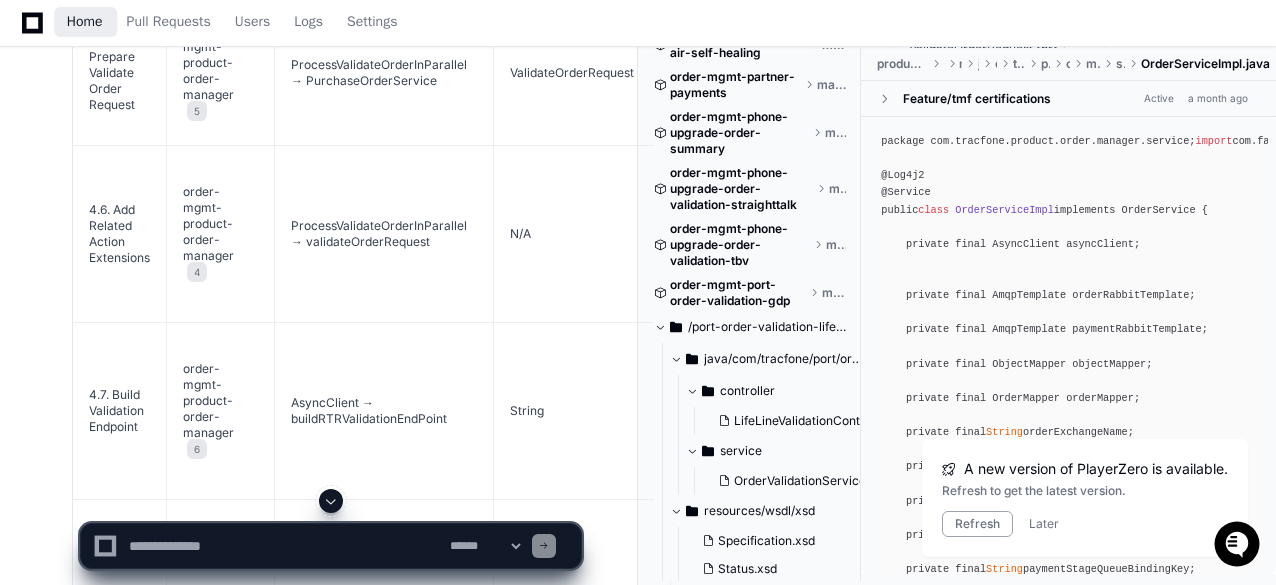 click on "Home" at bounding box center (85, 22) 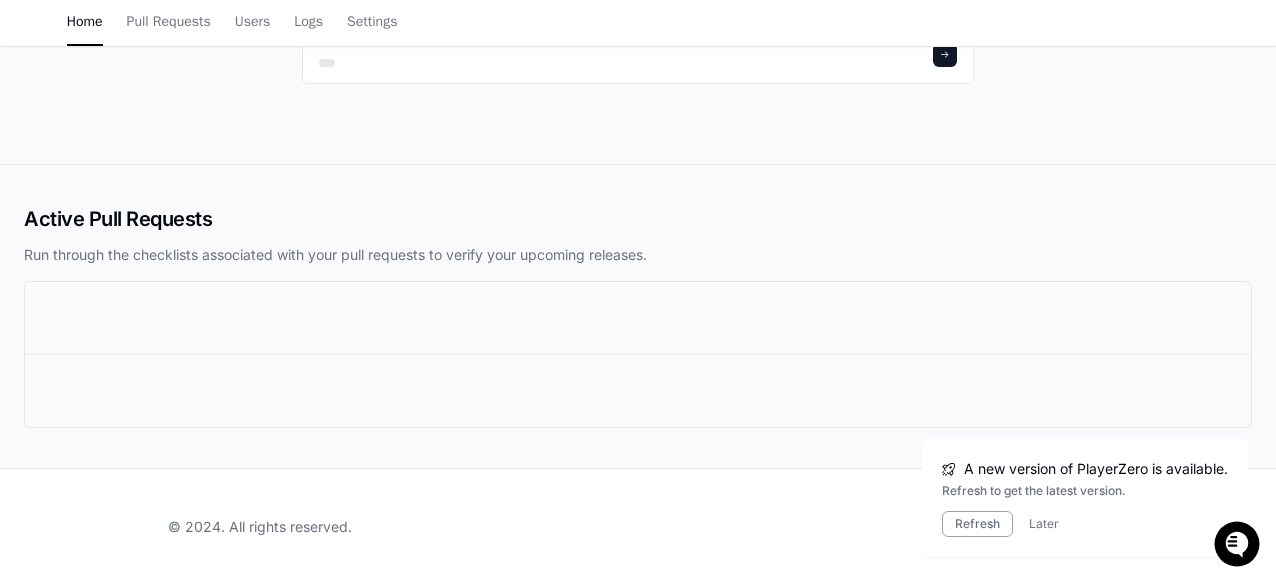scroll, scrollTop: 0, scrollLeft: 0, axis: both 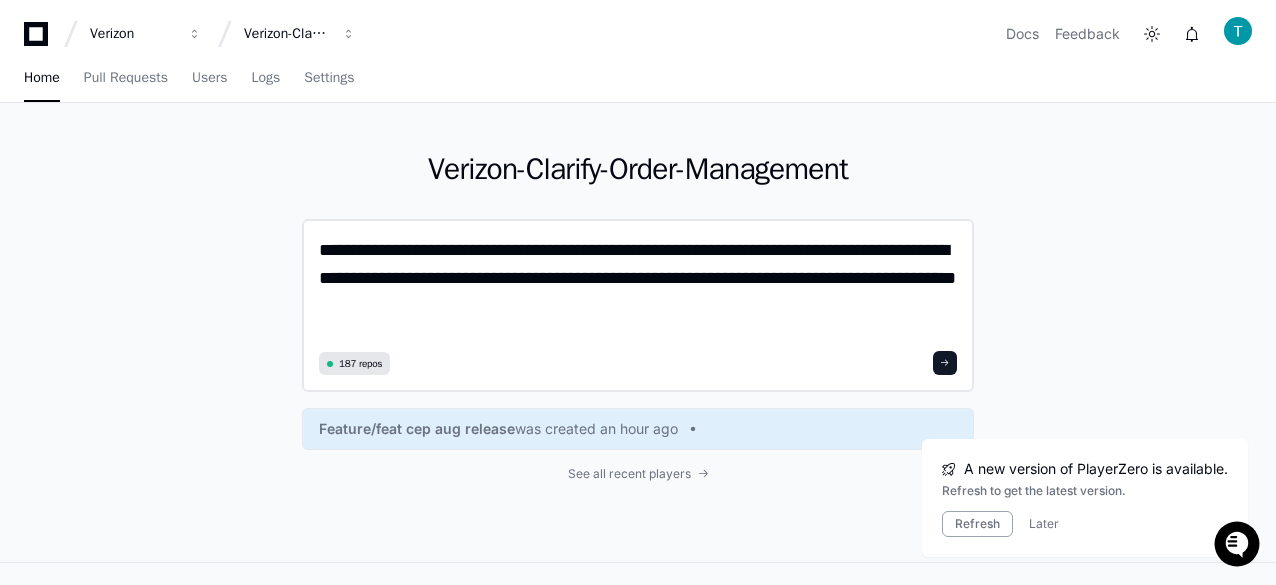 type on "**********" 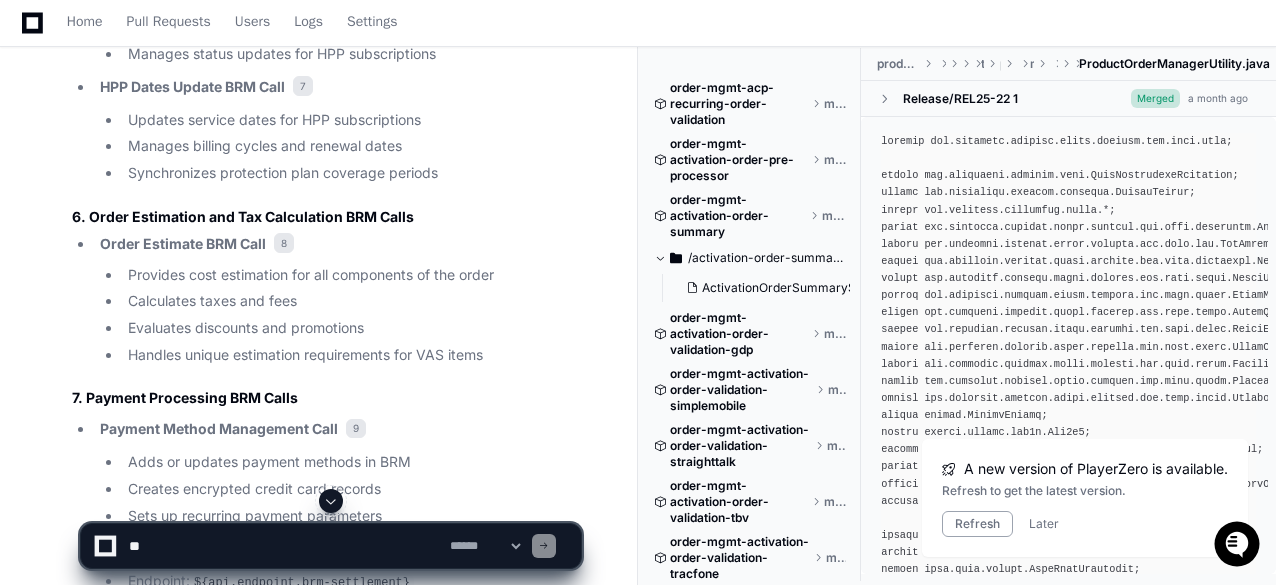 scroll, scrollTop: 2623, scrollLeft: 0, axis: vertical 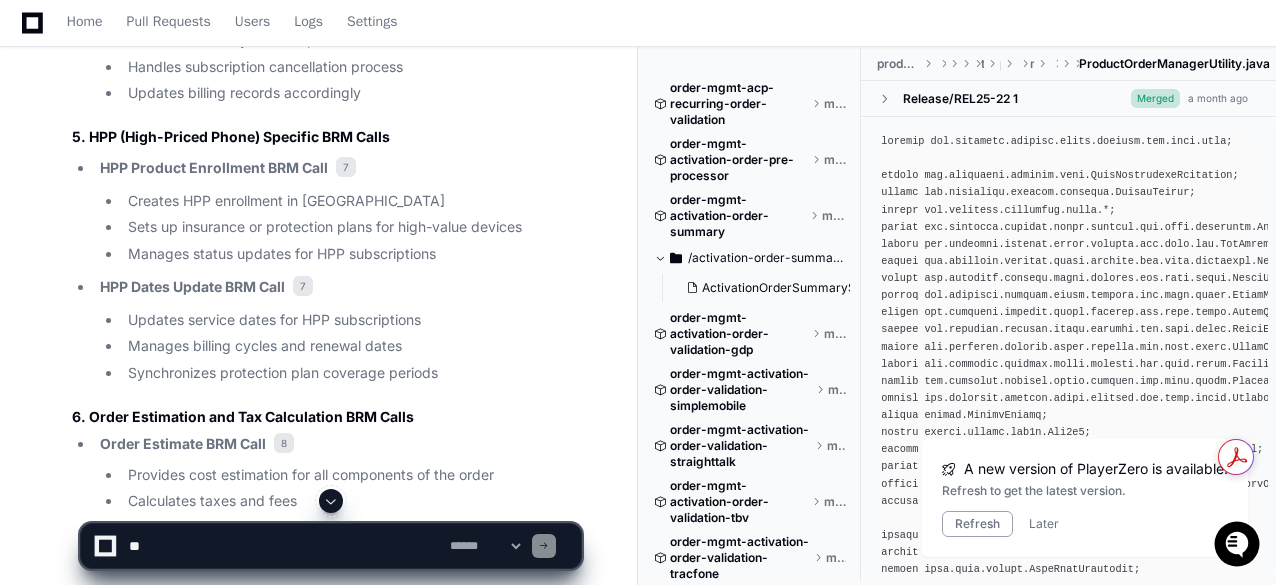 click 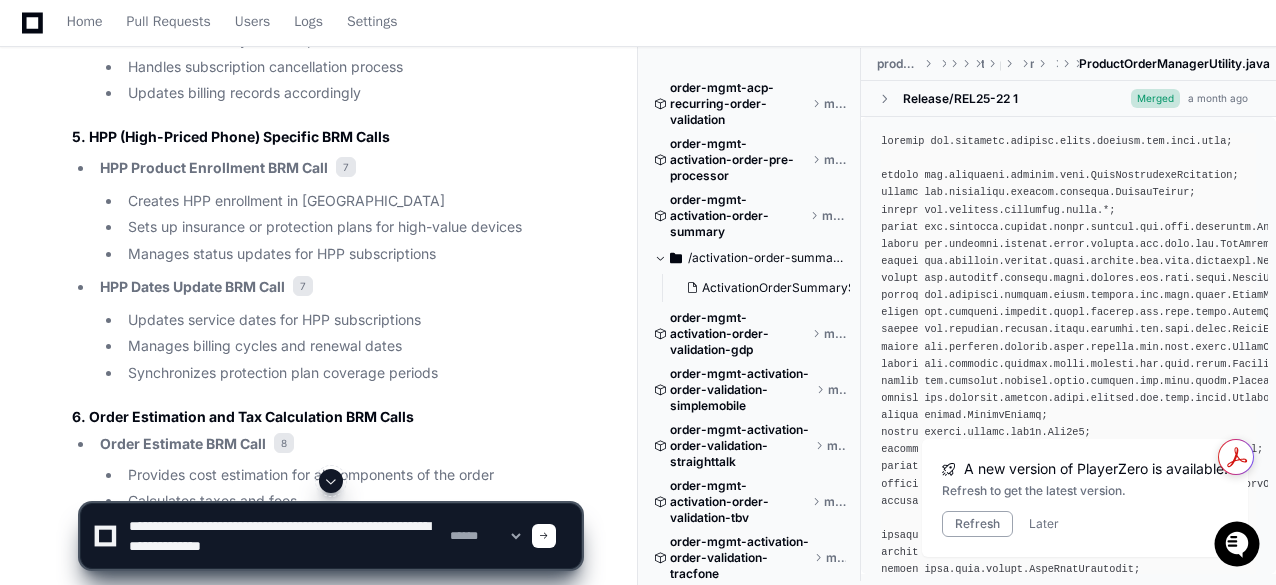 paste on "**********" 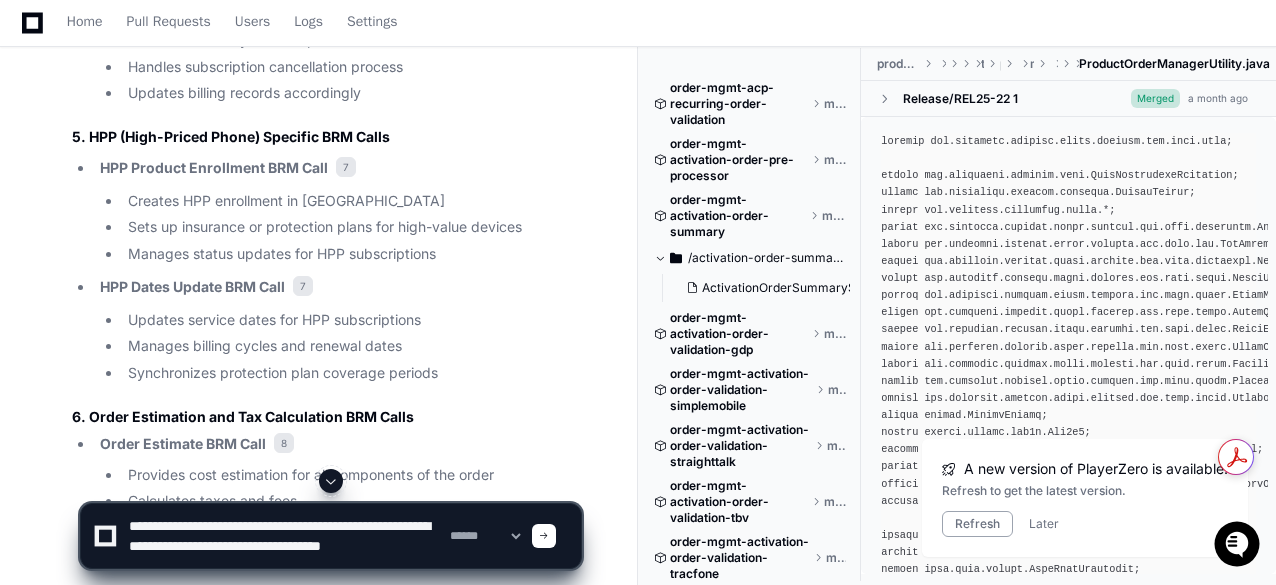 scroll, scrollTop: 6, scrollLeft: 0, axis: vertical 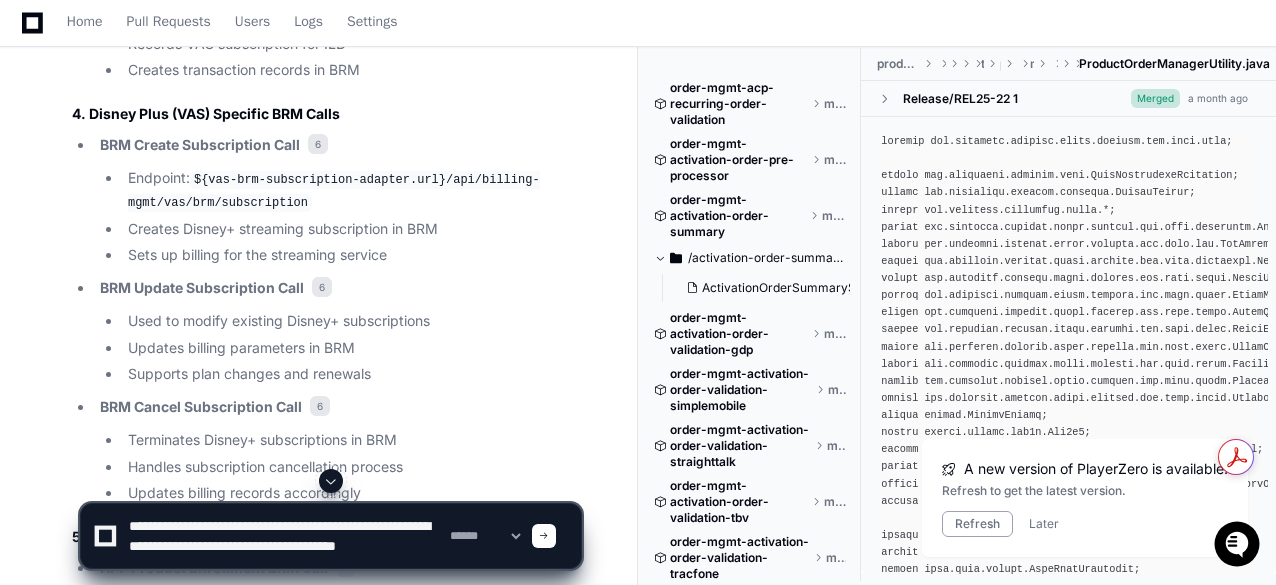 paste on "**********" 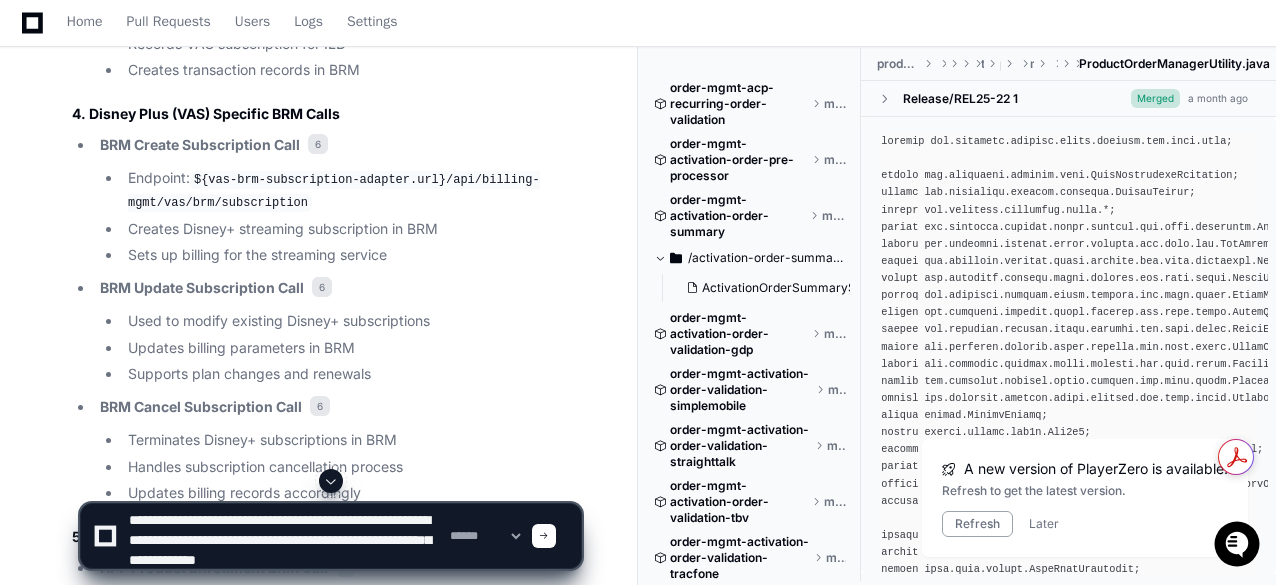 paste on "**********" 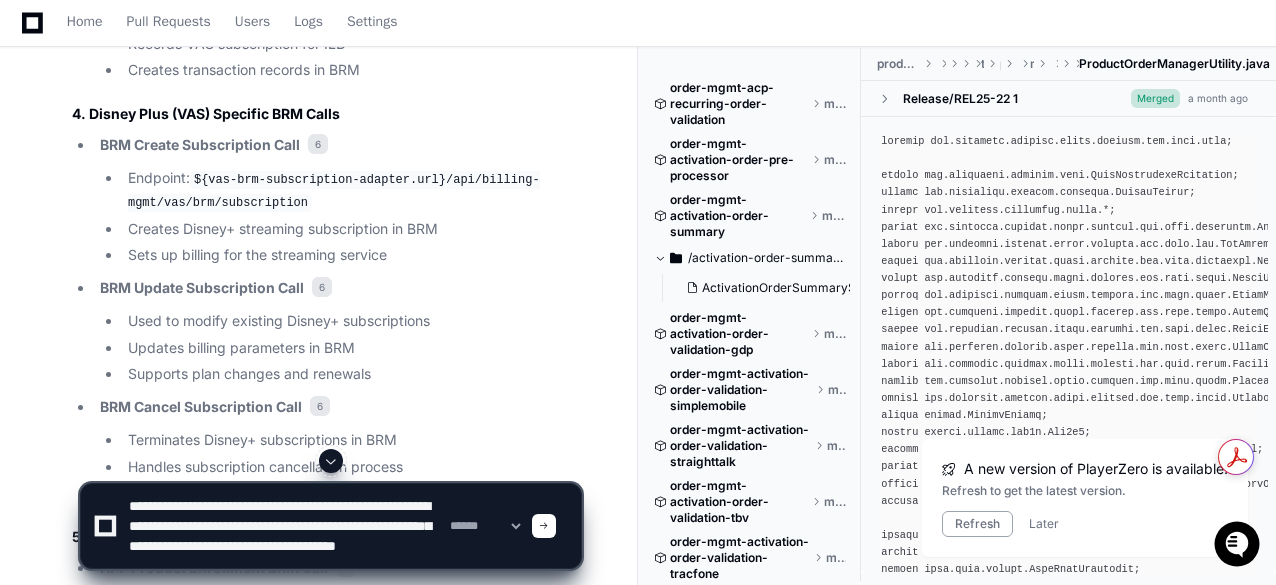 click 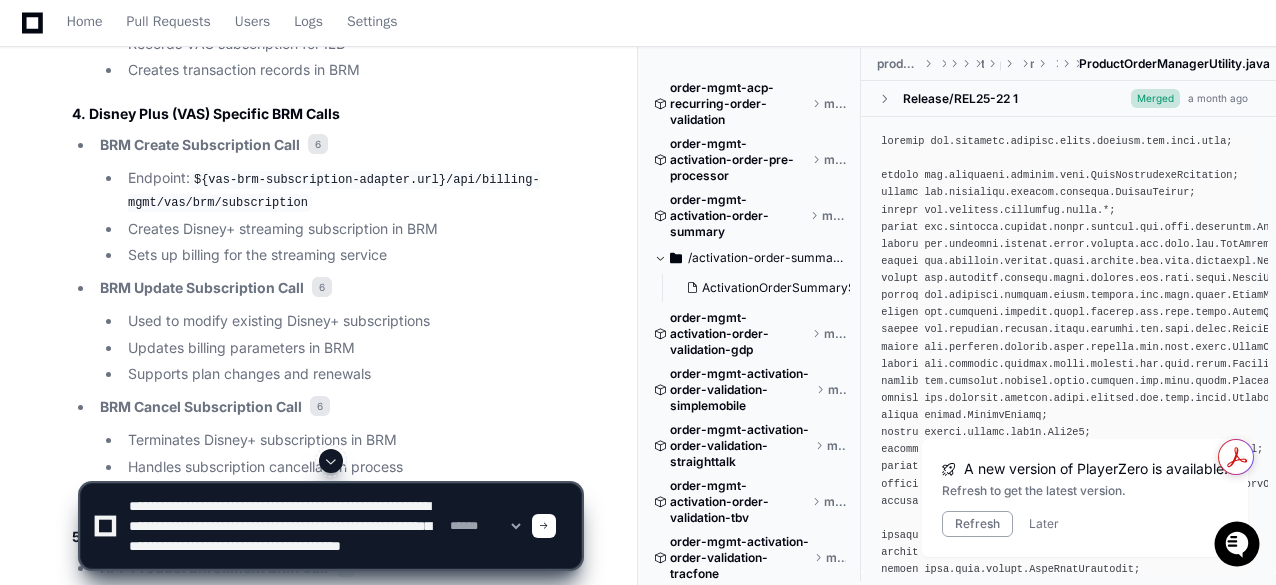scroll, scrollTop: 20, scrollLeft: 0, axis: vertical 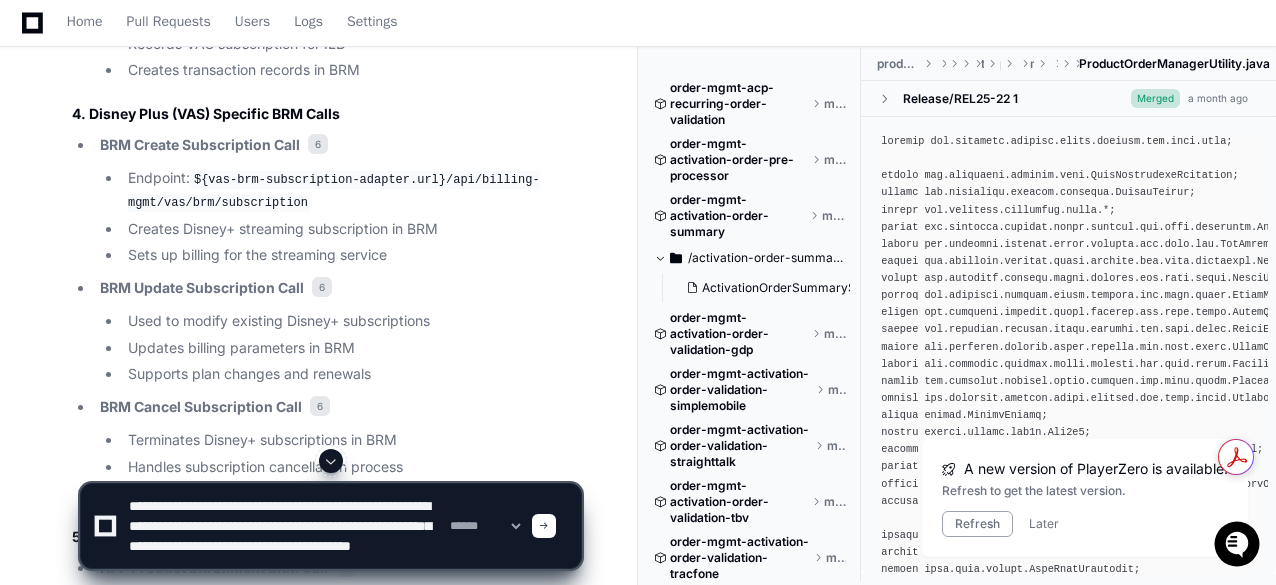 paste on "**********" 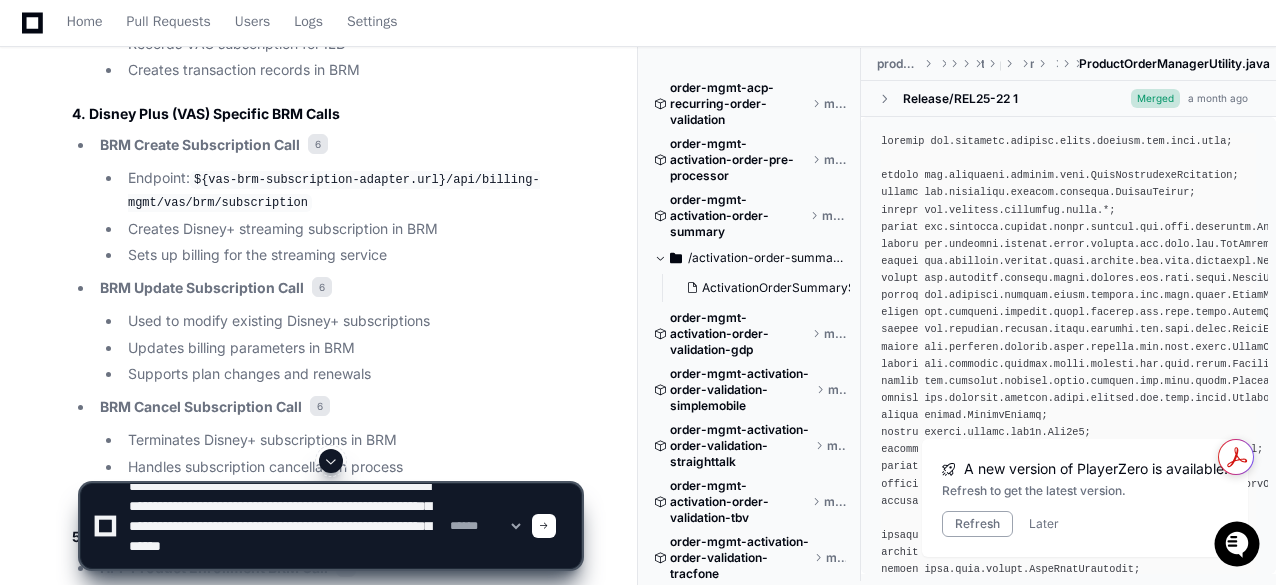 scroll, scrollTop: 26, scrollLeft: 0, axis: vertical 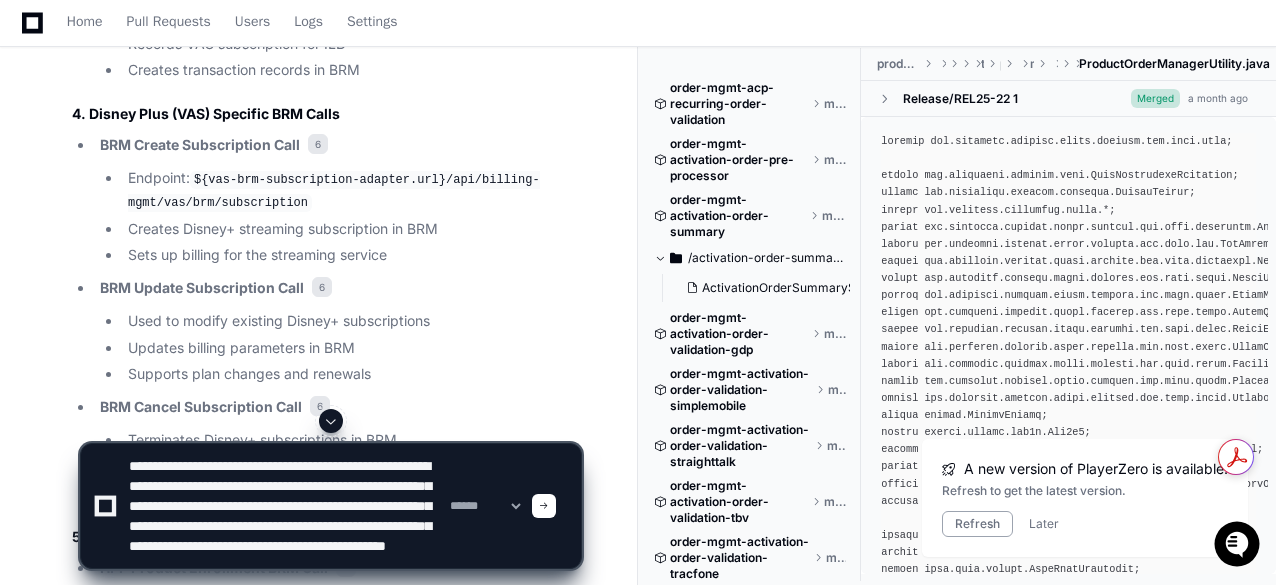 type on "**********" 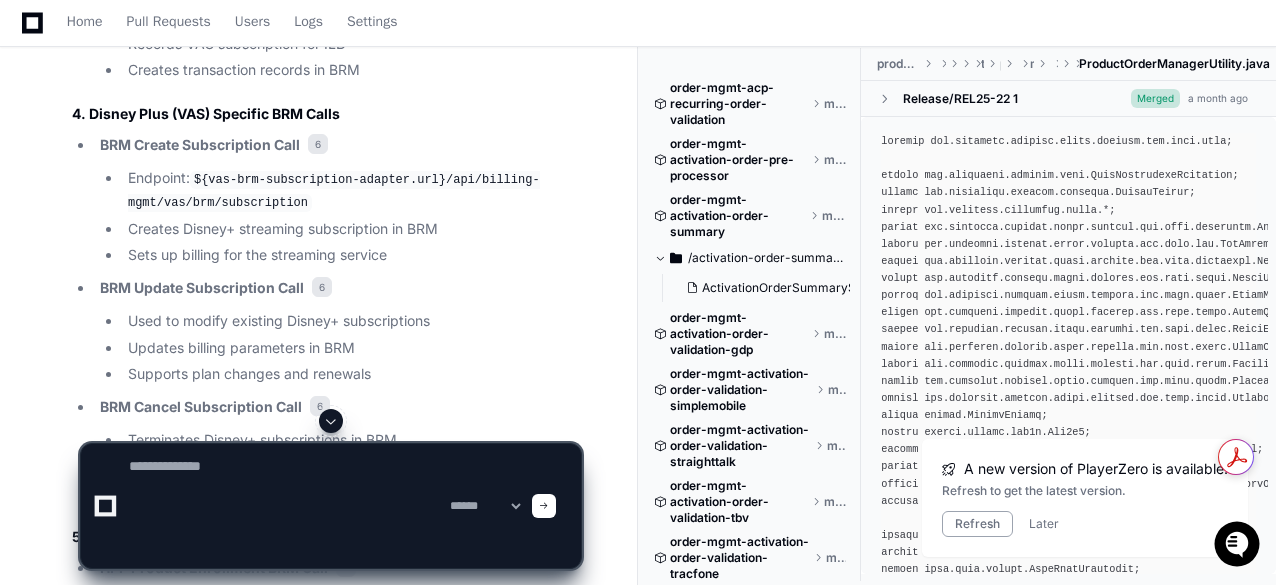 scroll, scrollTop: 0, scrollLeft: 0, axis: both 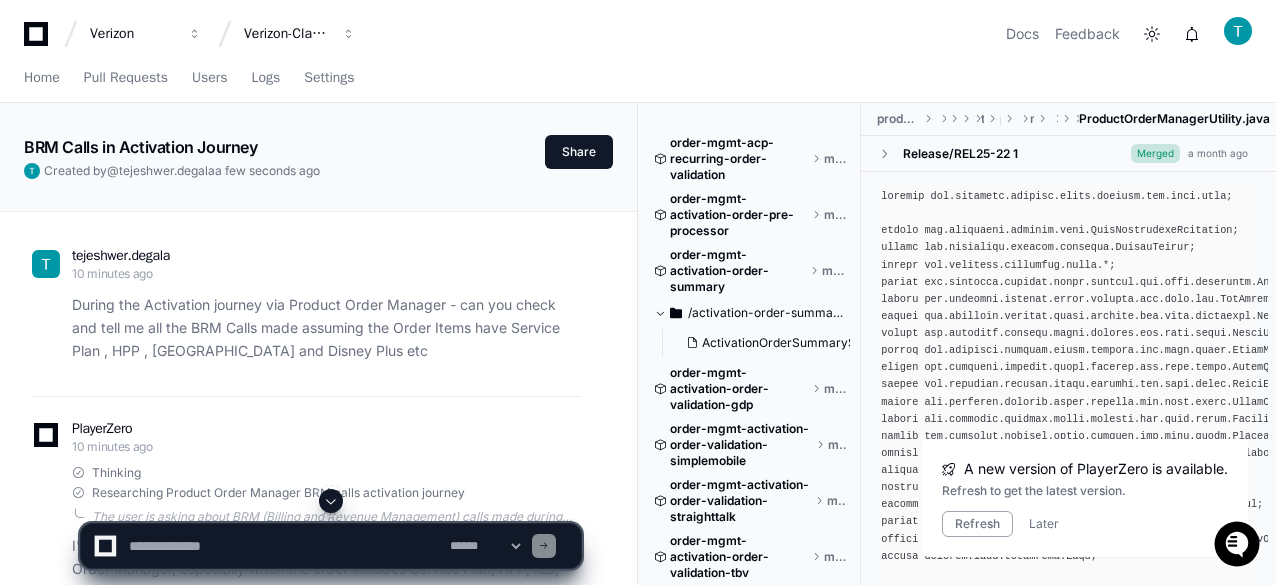 click on "During the Activation journey via Product Order Manager - can you check and tell me all the BRM Calls made assuming the Order Items have Service Plan , HPP , [GEOGRAPHIC_DATA] and Disney Plus etc" 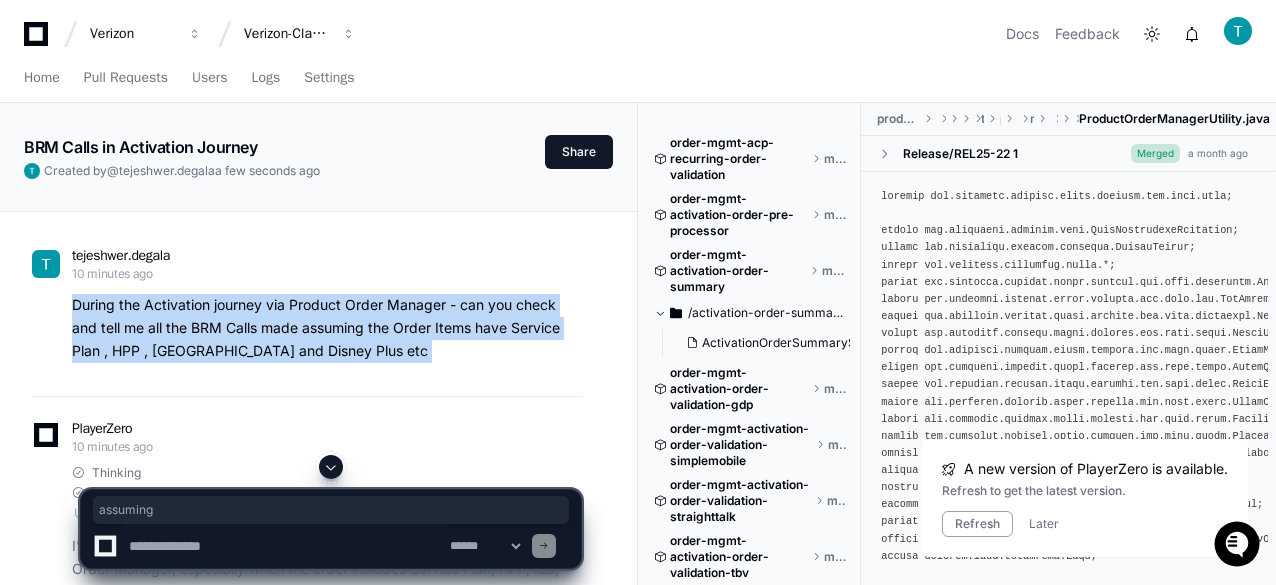 click on "During the Activation journey via Product Order Manager - can you check and tell me all the BRM Calls made assuming the Order Items have Service Plan , HPP , [GEOGRAPHIC_DATA] and Disney Plus etc" 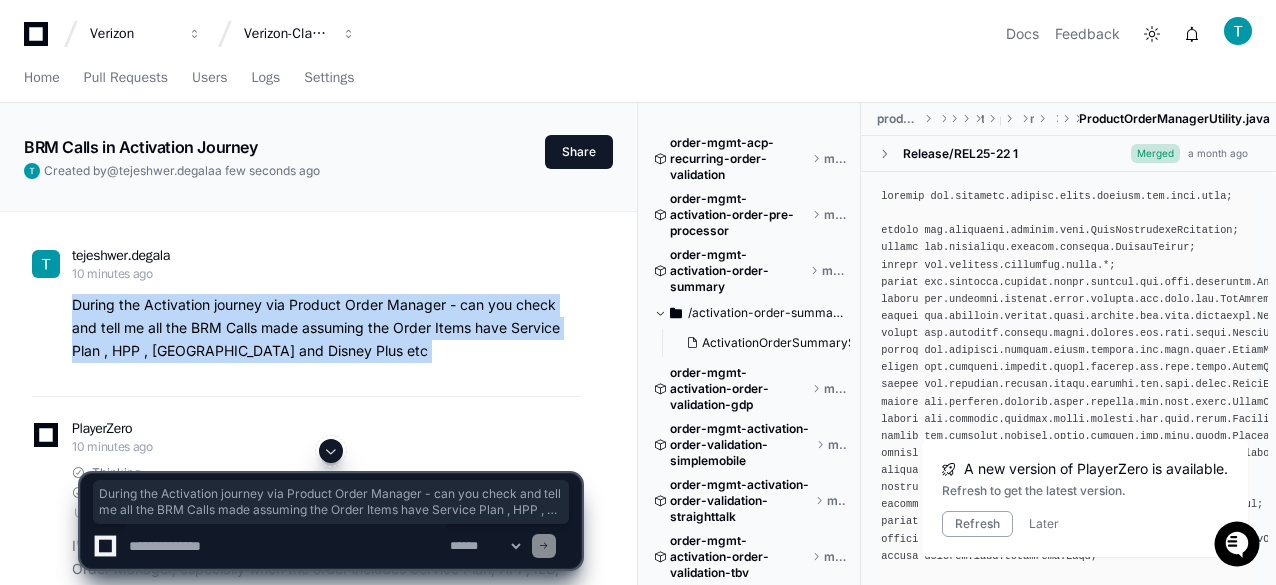 copy on "During the Activation journey via Product Order Manager - can you check and tell me all the BRM Calls made assuming the Order Items have Service Plan , HPP , [GEOGRAPHIC_DATA] and Disney Plus etc" 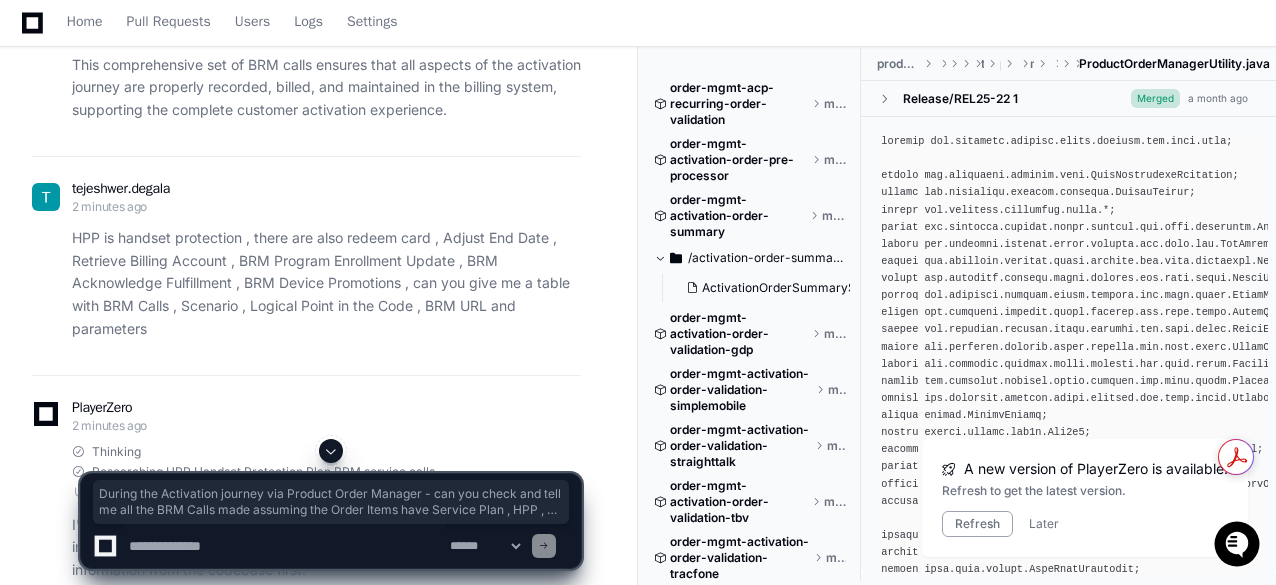 scroll, scrollTop: 3800, scrollLeft: 0, axis: vertical 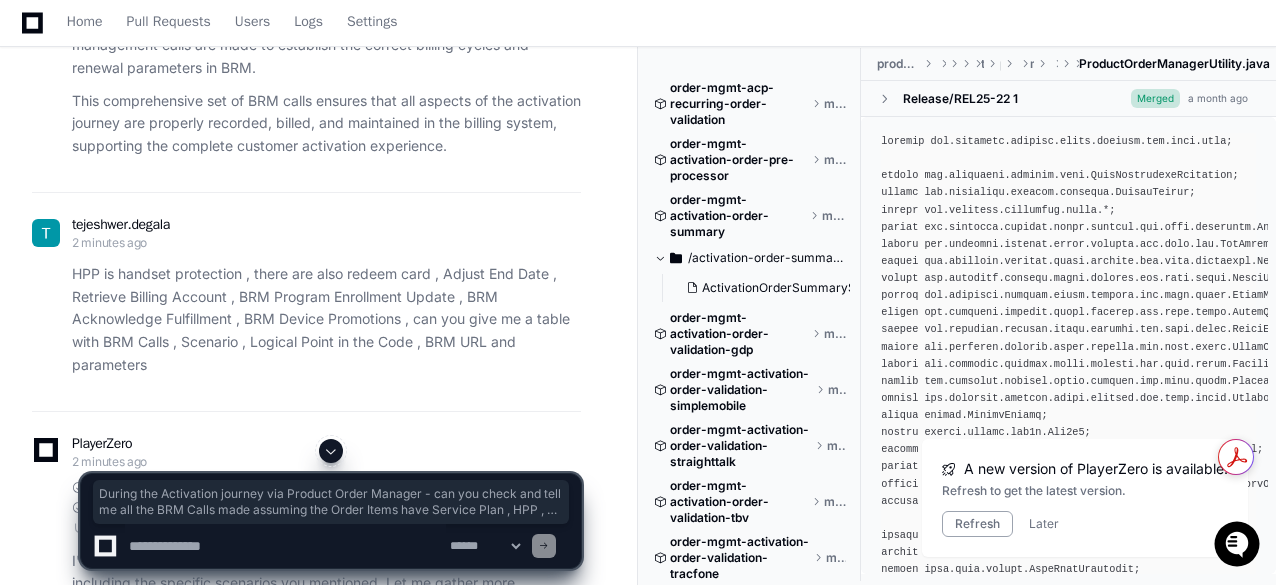 click on "HPP is handset protection , there are also redeem card , Adjust End Date , Retrieve Billing Account , BRM Program Enrollment Update , BRM Acknowledge Fulfillment , BRM Device Promotions , can you give me a table with BRM Calls , Scenario , Logical Point in the Code , BRM URL and parameters" 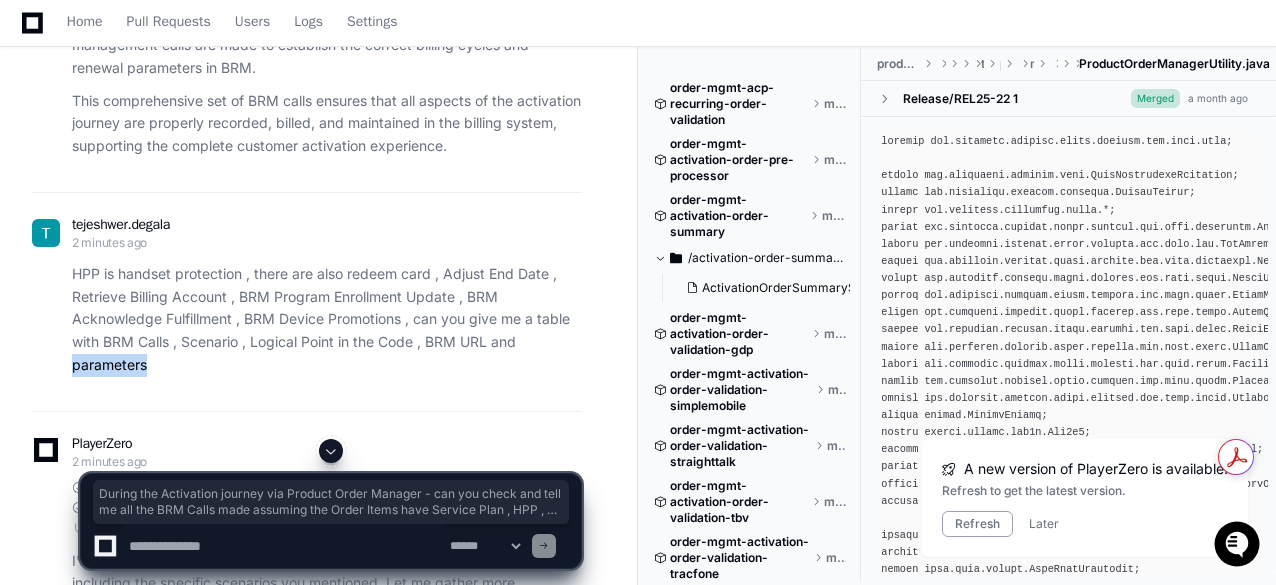 click on "HPP is handset protection , there are also redeem card , Adjust End Date , Retrieve Billing Account , BRM Program Enrollment Update , BRM Acknowledge Fulfillment , BRM Device Promotions , can you give me a table with BRM Calls , Scenario , Logical Point in the Code , BRM URL and parameters" 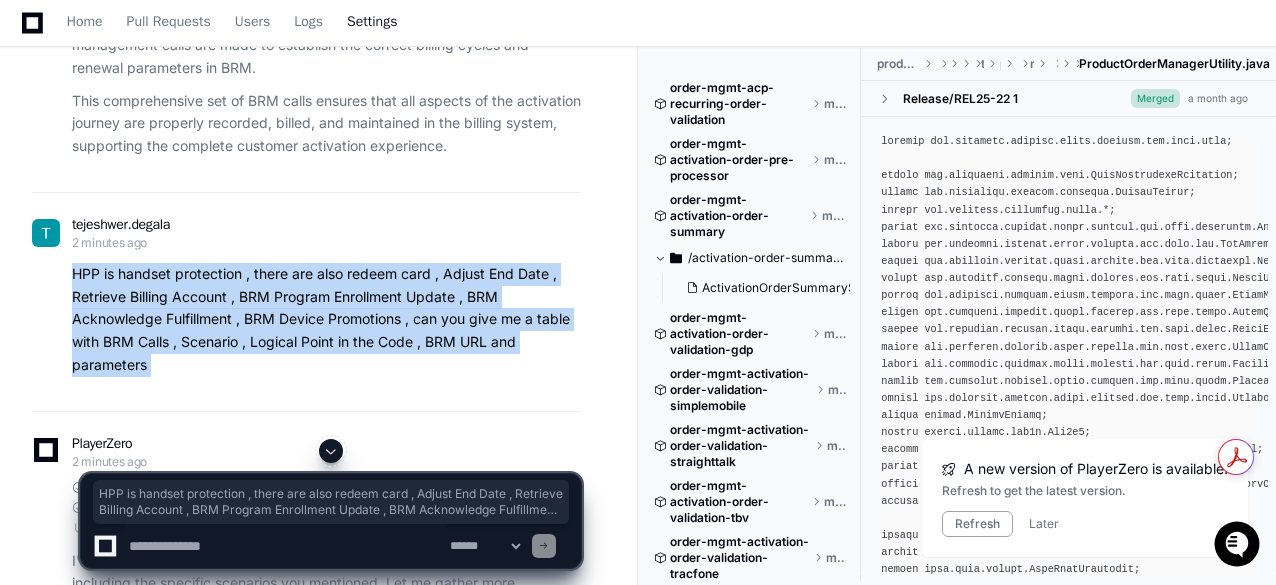 copy on "HPP is handset protection , there are also redeem card , Adjust End Date , Retrieve Billing Account , BRM Program Enrollment Update , BRM Acknowledge Fulfillment , BRM Device Promotions , can you give me a table with BRM Calls , Scenario , Logical Point in the Code , BRM URL and parameters" 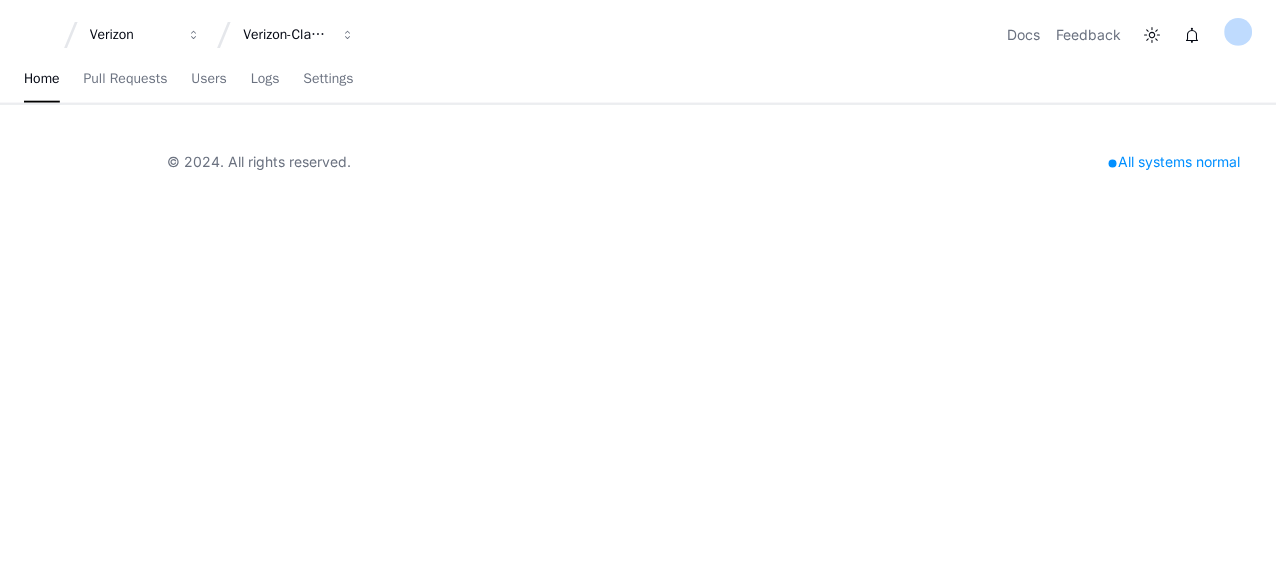 scroll, scrollTop: 0, scrollLeft: 0, axis: both 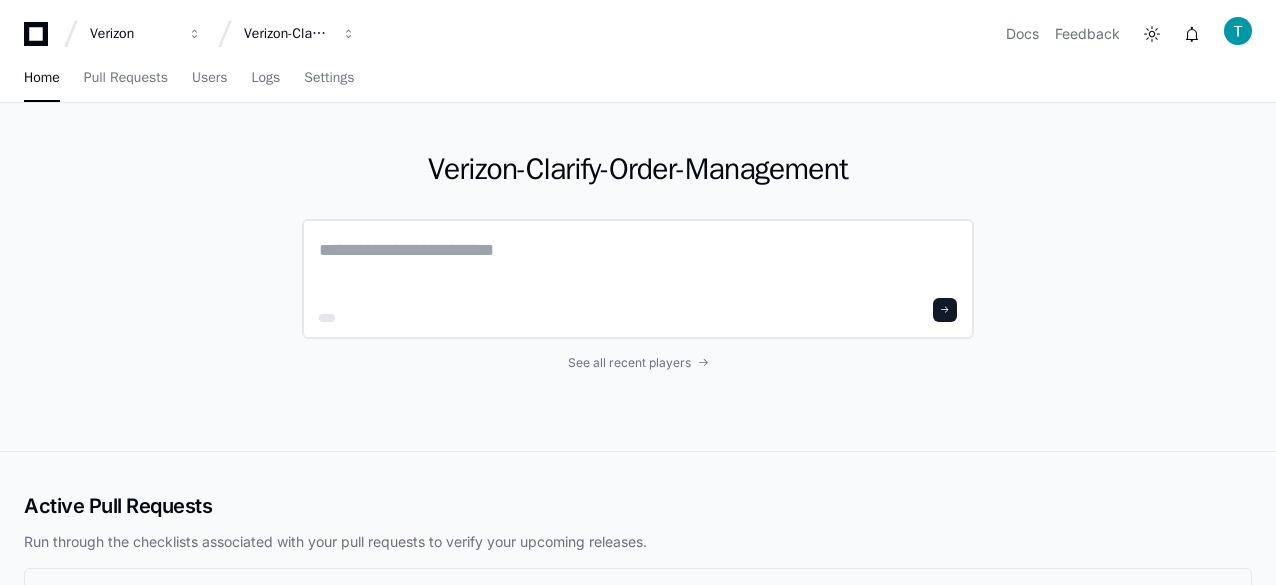 click 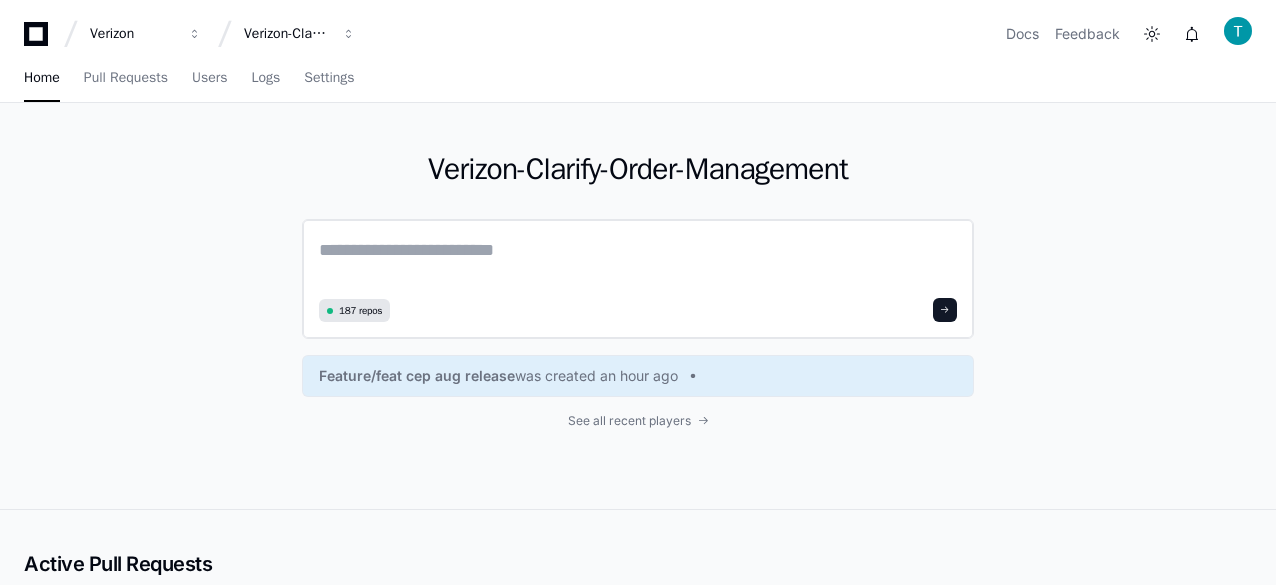 paste on "**********" 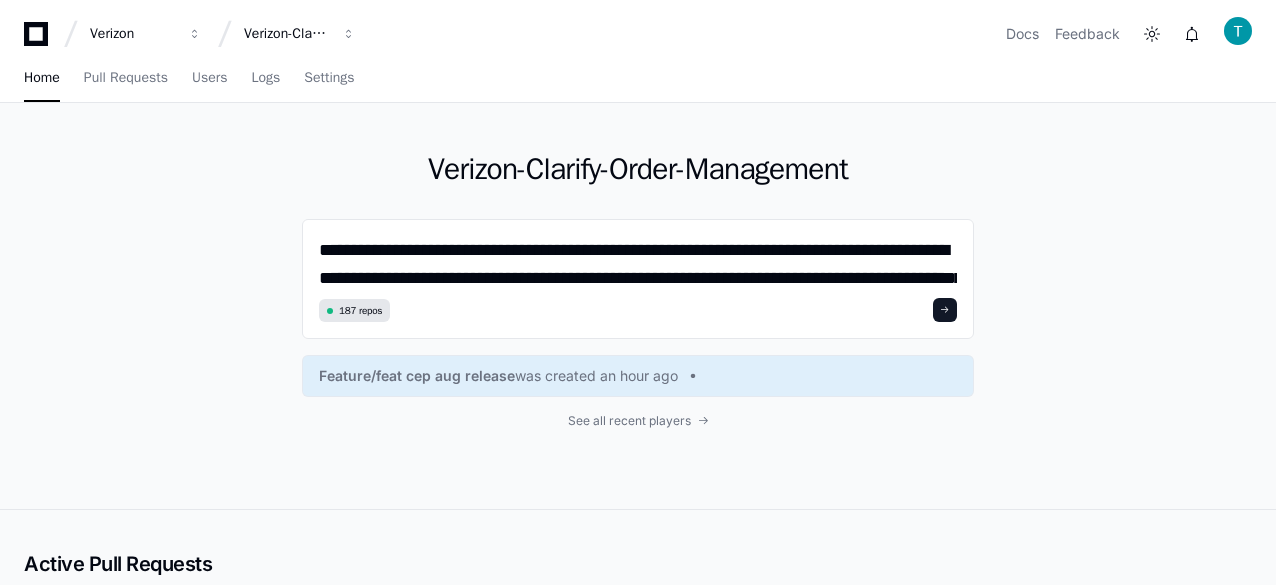 scroll, scrollTop: 0, scrollLeft: 0, axis: both 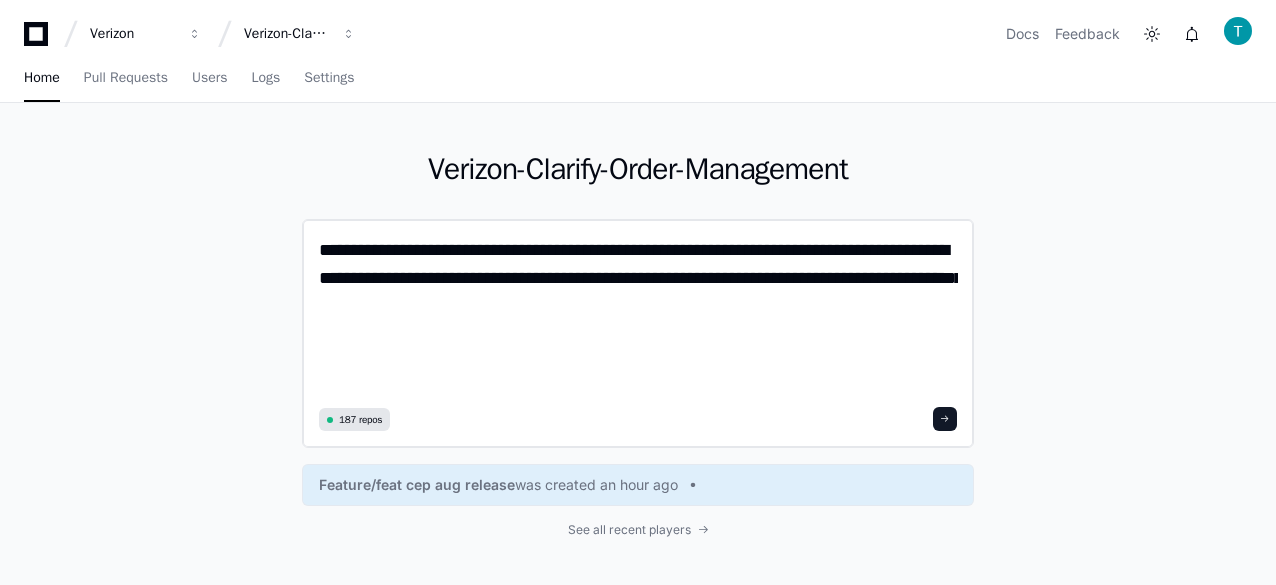 click on "**********" 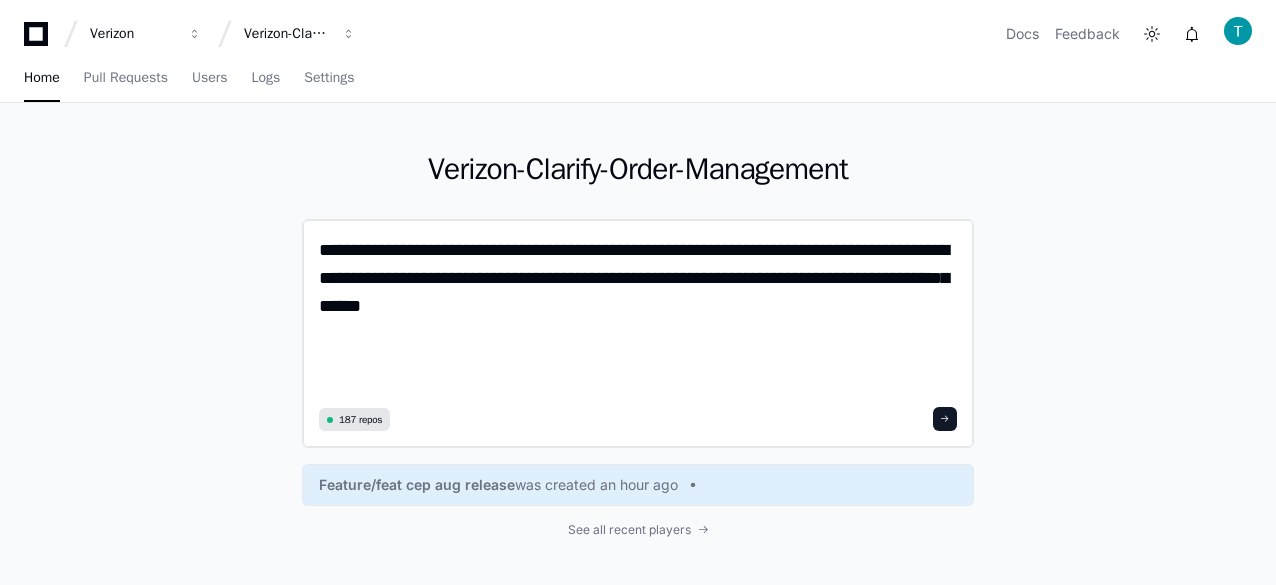 paste on "**********" 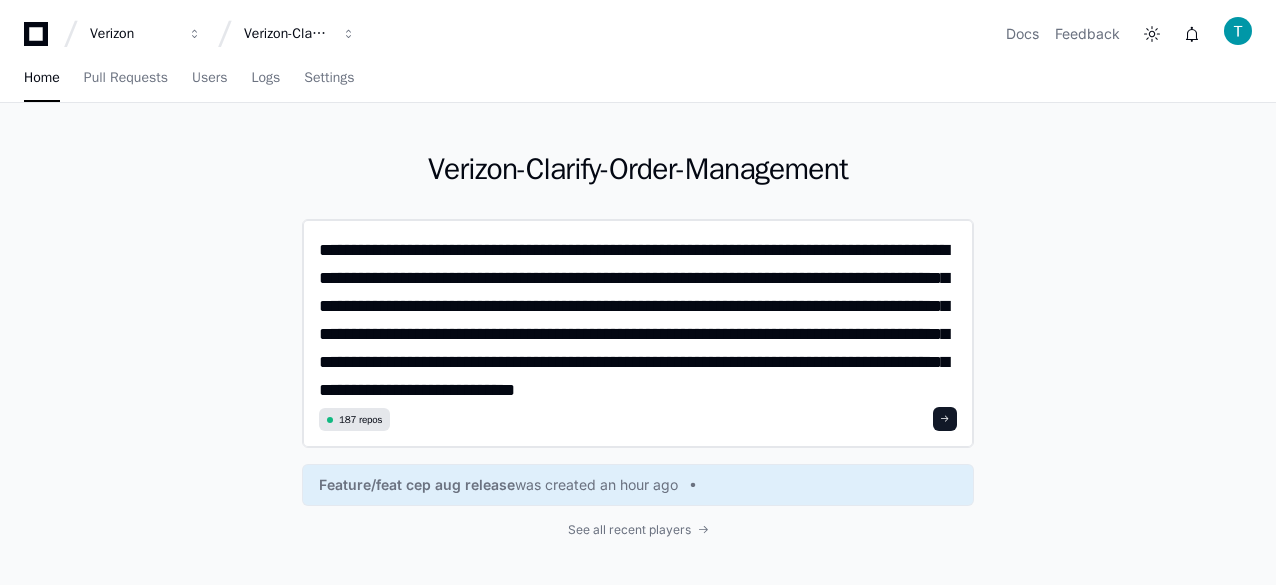 click on "**********" 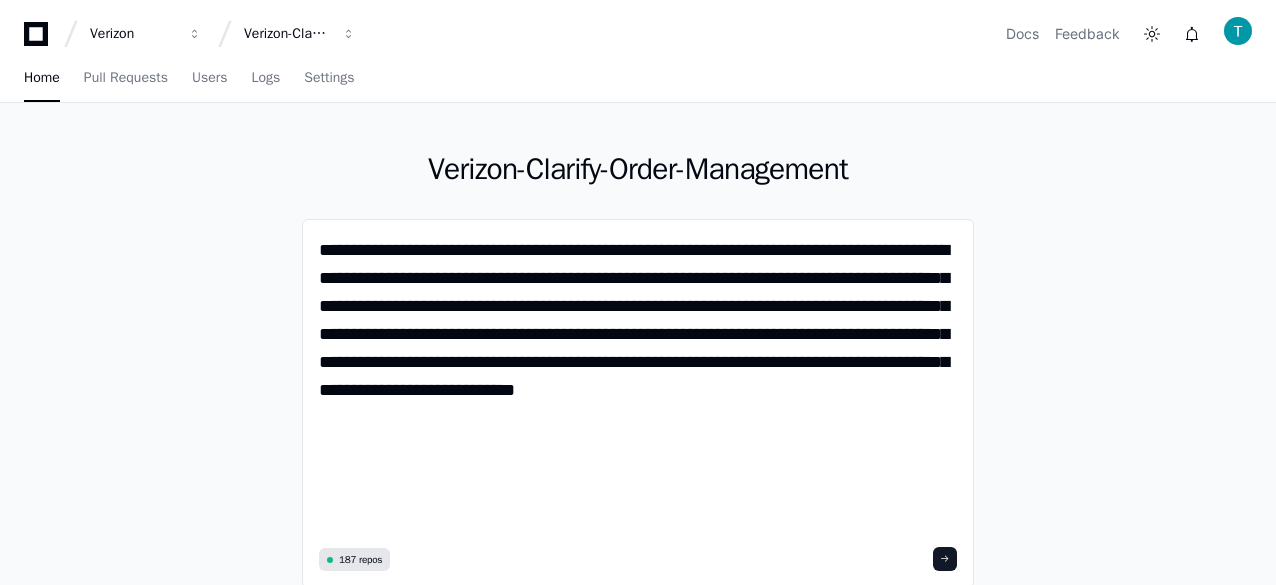 scroll, scrollTop: 0, scrollLeft: 0, axis: both 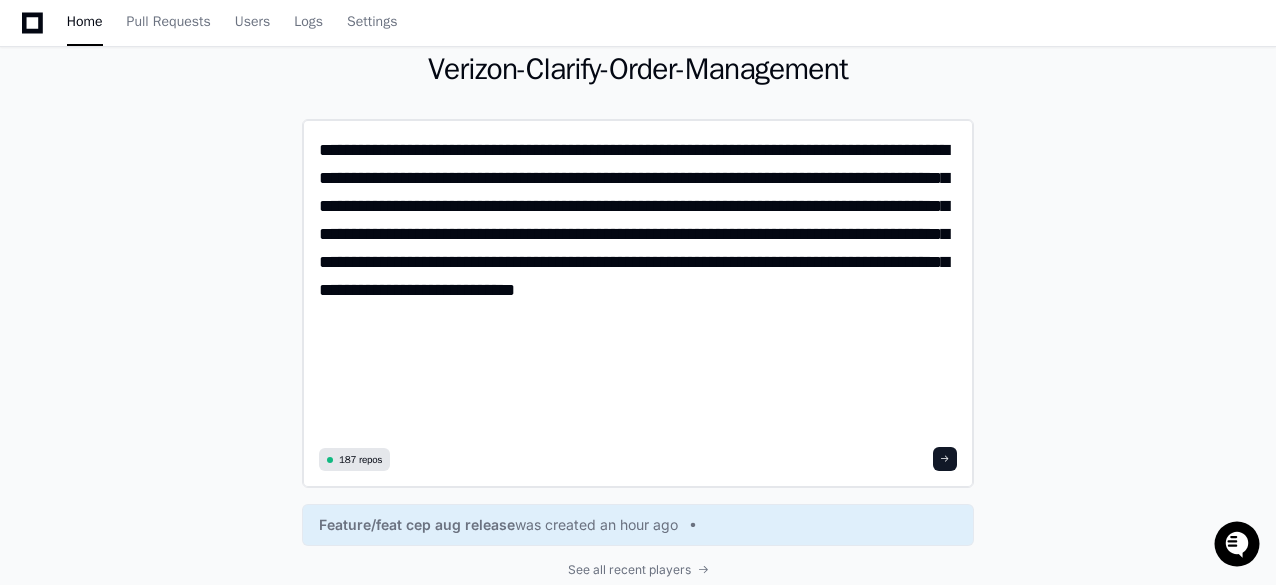 click on "**********" 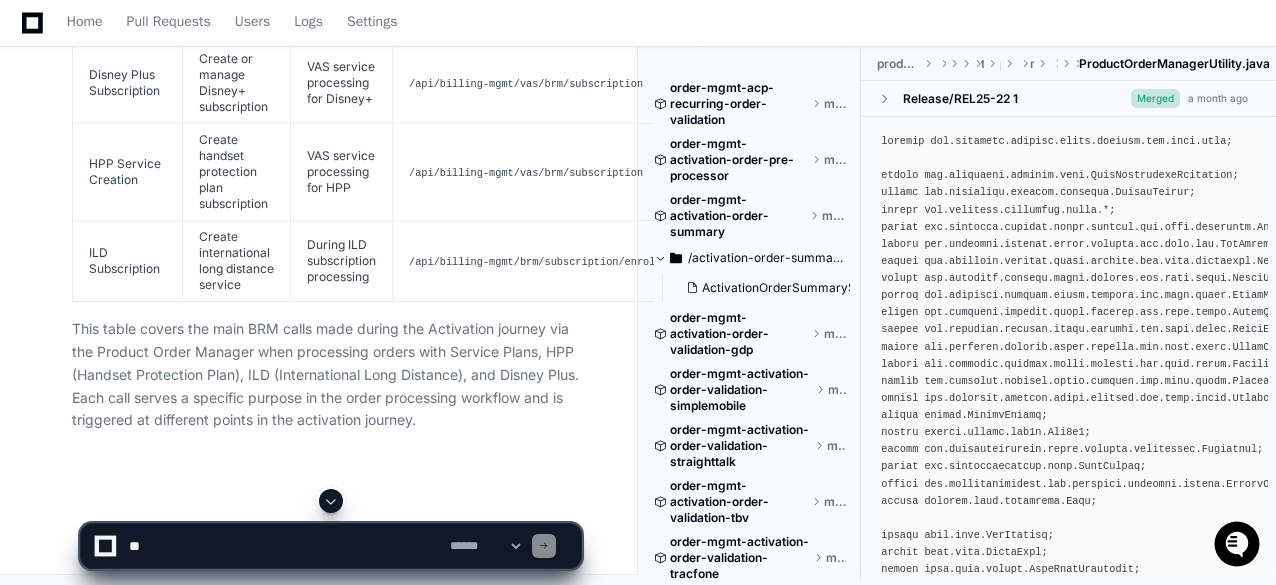 scroll, scrollTop: 2488, scrollLeft: 0, axis: vertical 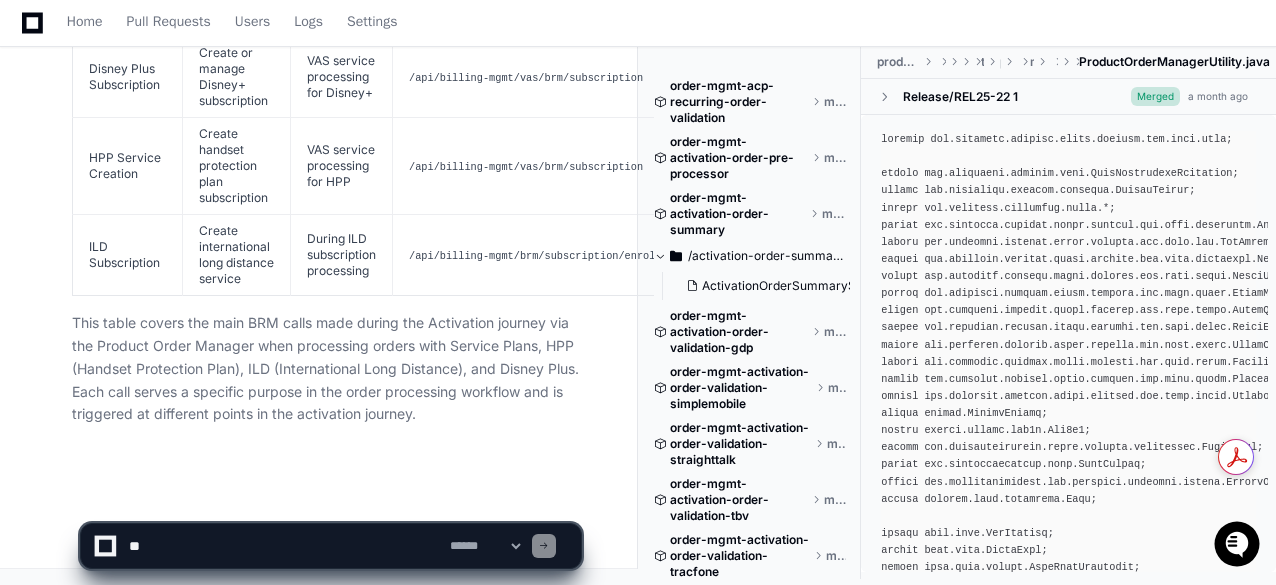 click 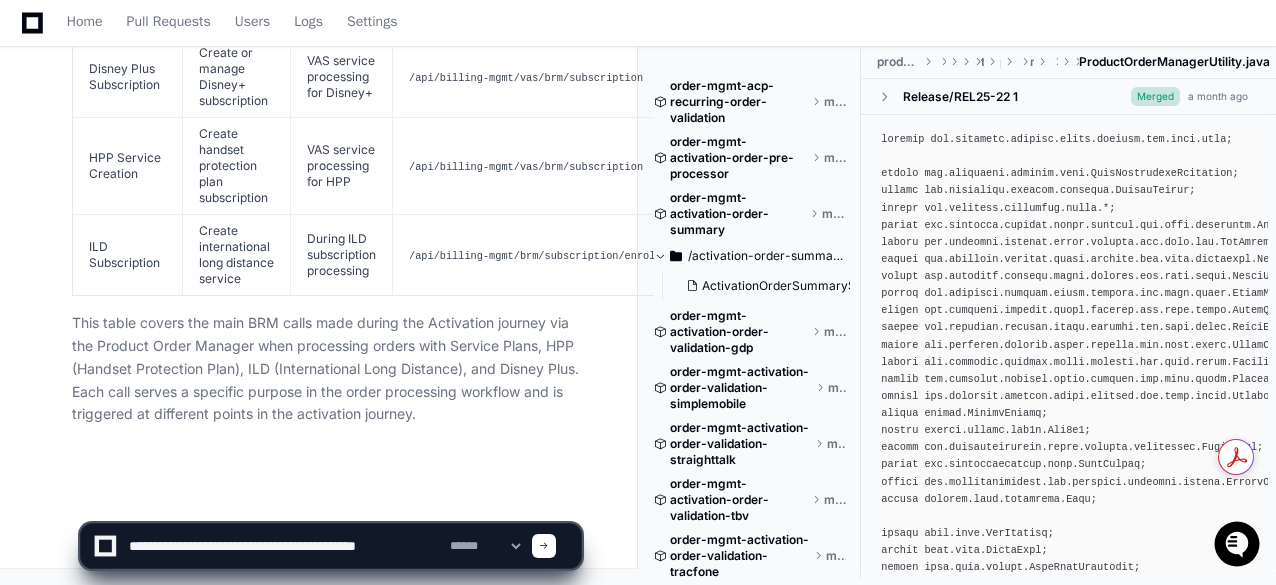 type on "**********" 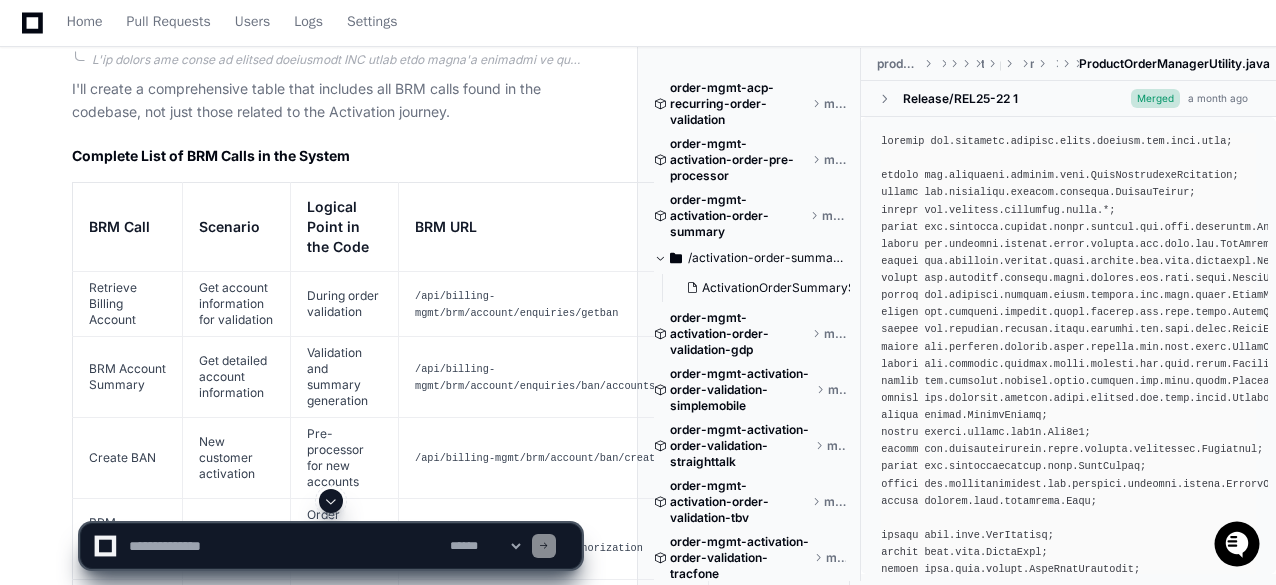 scroll, scrollTop: 3088, scrollLeft: 0, axis: vertical 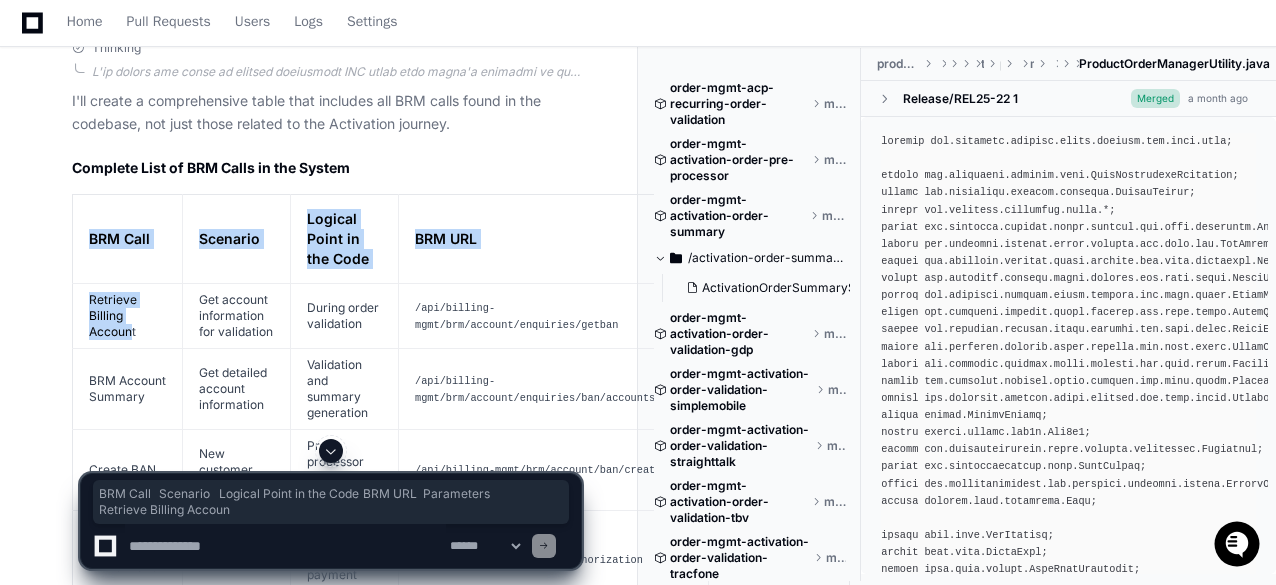 drag, startPoint x: 86, startPoint y: 238, endPoint x: 130, endPoint y: 333, distance: 104.69479 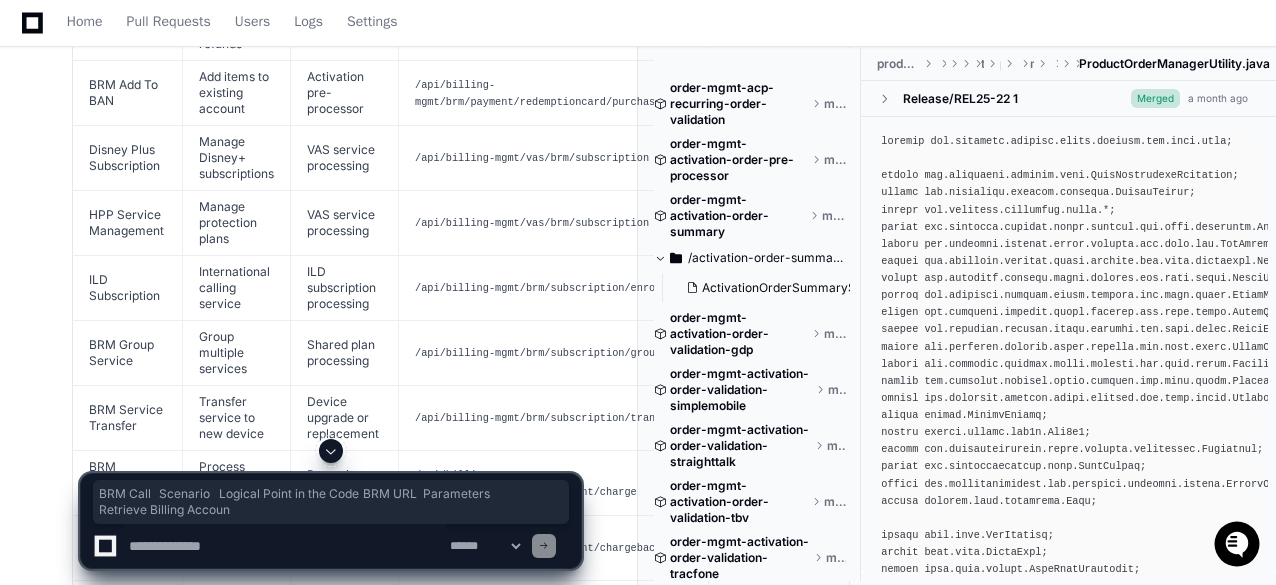 scroll, scrollTop: 5544, scrollLeft: 0, axis: vertical 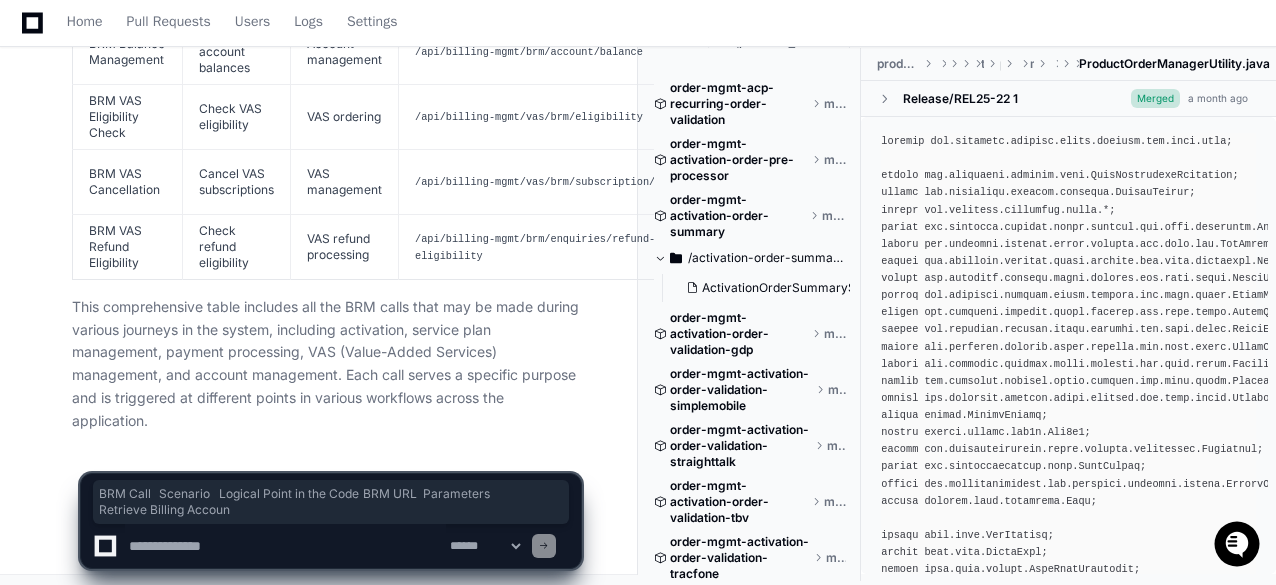 click on "This comprehensive table includes all the BRM calls that may be made during various journeys in the system, including activation, service plan management, payment processing, VAS (Value-Added Services) management, and account management. Each call serves a specific purpose and is triggered at different points in various workflows across the application." 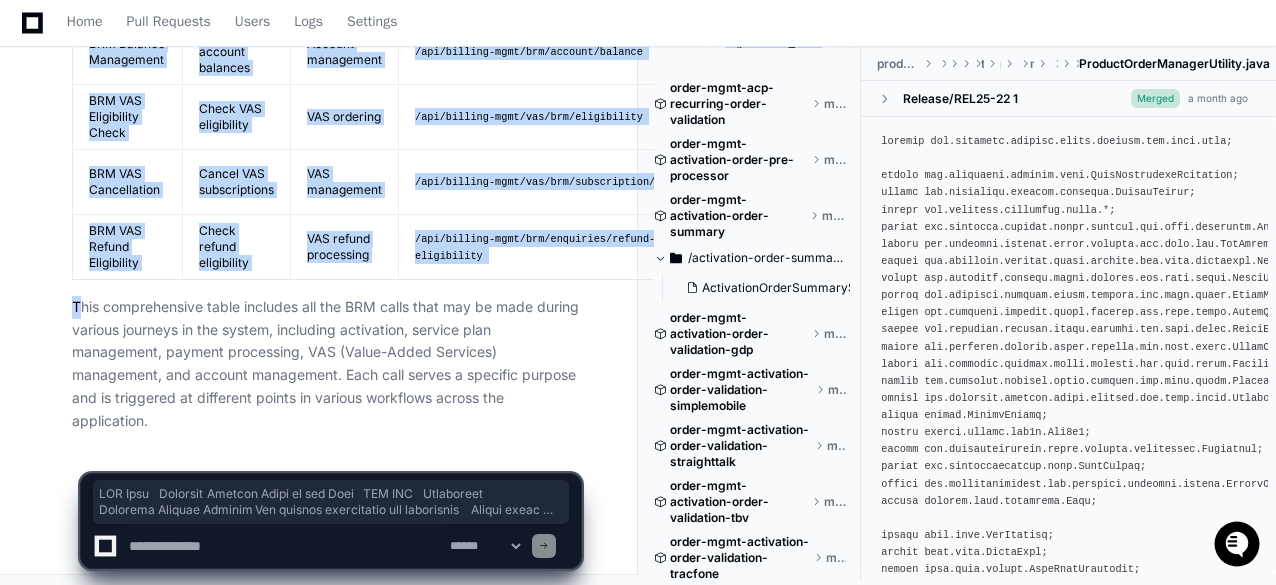copy on "BRM Call
Scenario
Logical Point in the Code
BRM URL
Parameters
Retrieve Billing Account
Get account information for validation
During order validation
/api/billing-mgmt/brm/account/enquiries/getban
accountId, brand, sourceSystem
BRM Account Summary
Get detailed account information
Validation and summary generation
/api/billing-mgmt/brm/account/enquiries/ban/accountsummary
accountId, brand, sourceSystem
Create BAN
New customer activation
Pre-processor for new accounts
/api/billing-mgmt/brm/account/ban/create
customerDetails, brand, sourceSystem
BRM Payment Authorization
Payment processing
Order processing with payment
/api/billing-mgmt/brm/payment/record/authorization
paymentDetails, amount, accountId
BRM Payment Settlement
Settle payment after authorization
Post-processor after fulfillment
/api/billing-mgmt/brm/payment/record/settlement
paymentId, merchantRefNum, amount
BRM Redeem Card
Process redemption cards
Fulfillment for card redemption
..." 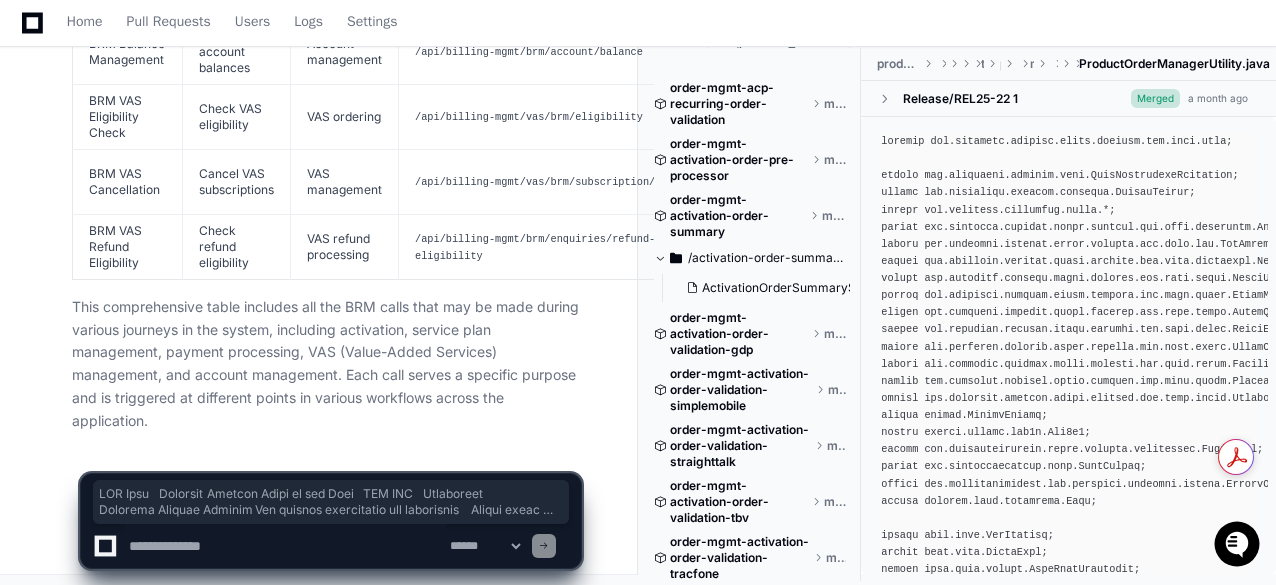 click 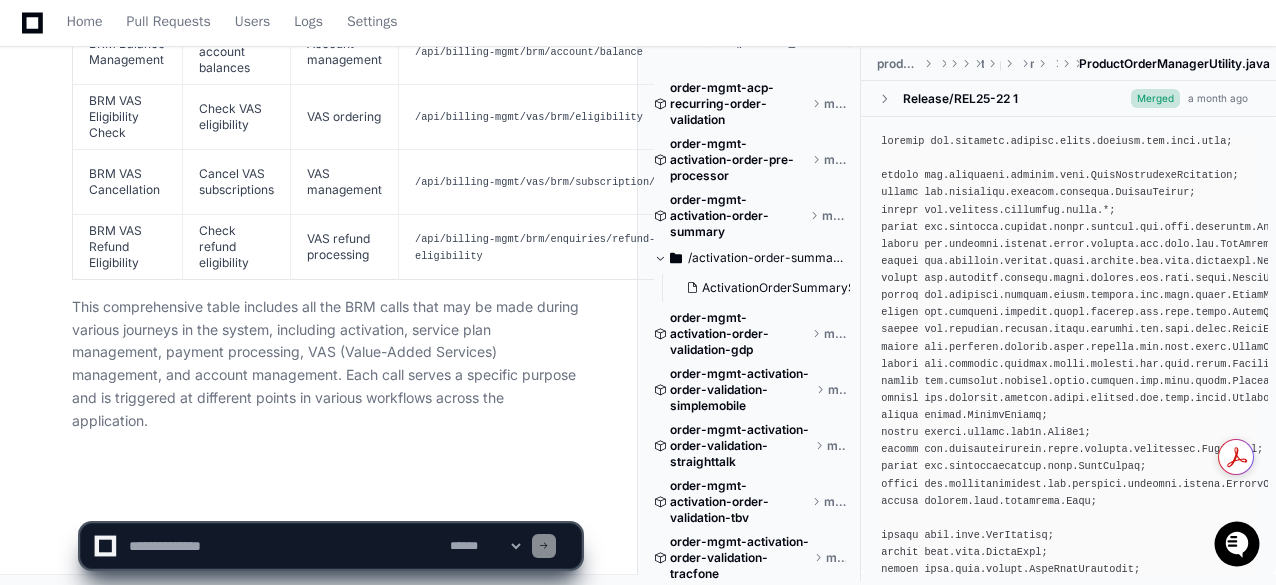 click 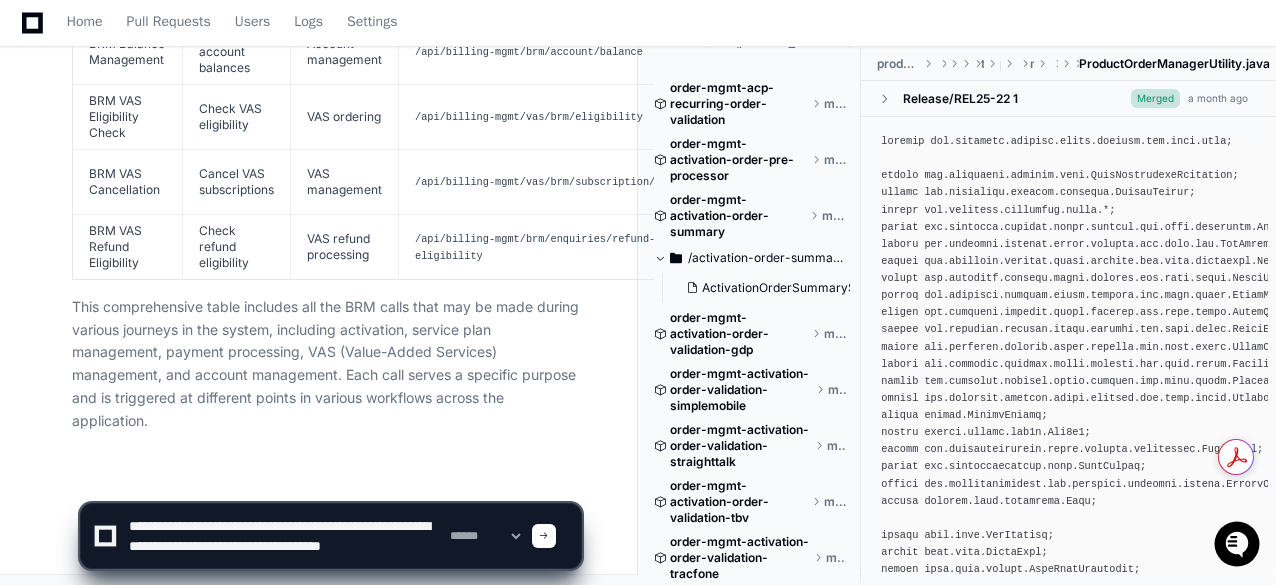 scroll, scrollTop: 6, scrollLeft: 0, axis: vertical 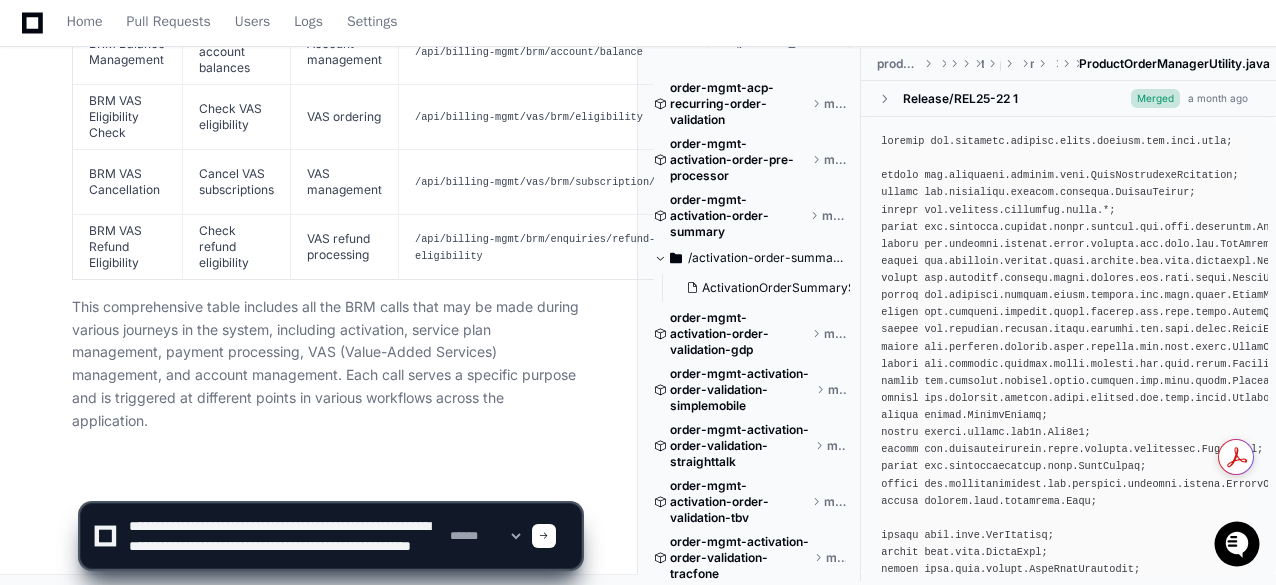 type on "**********" 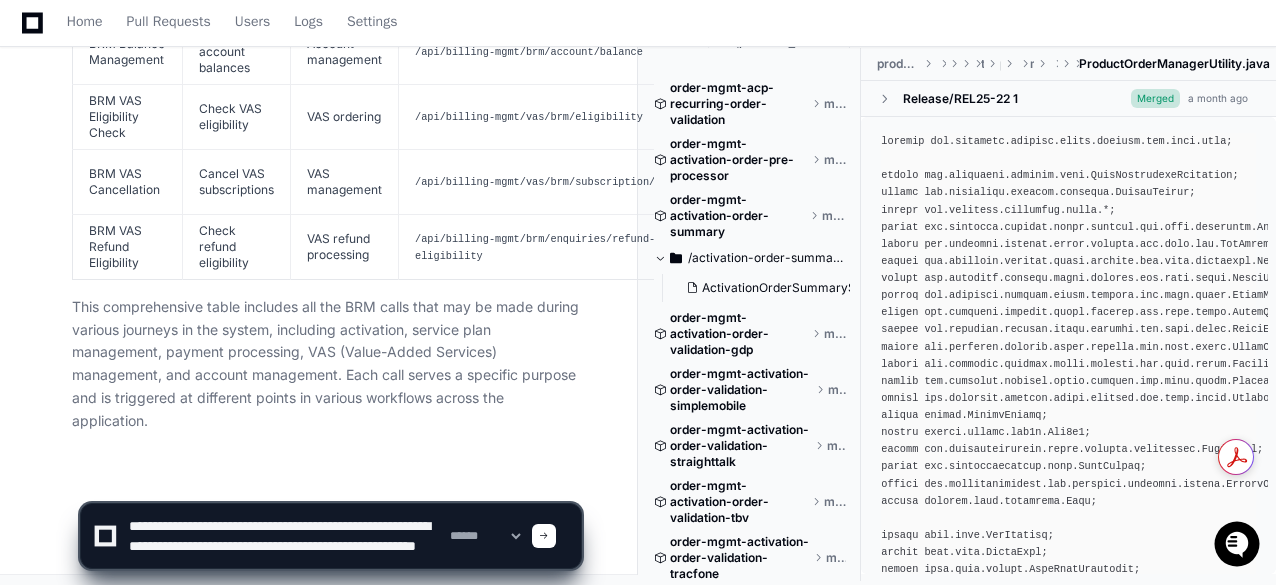 type 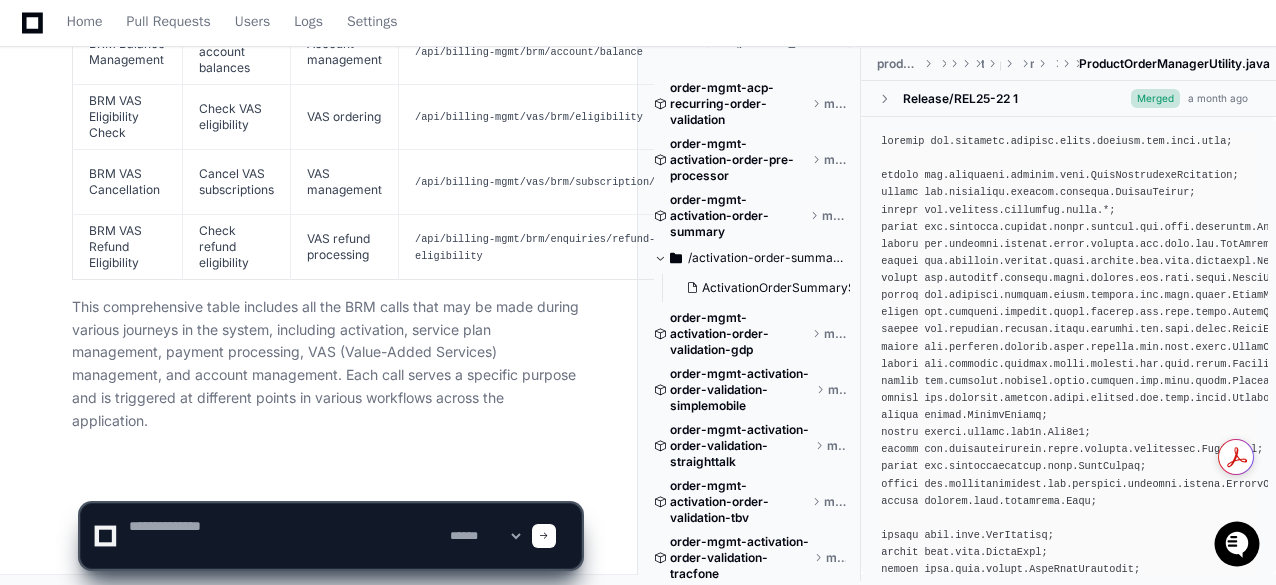 scroll, scrollTop: 0, scrollLeft: 0, axis: both 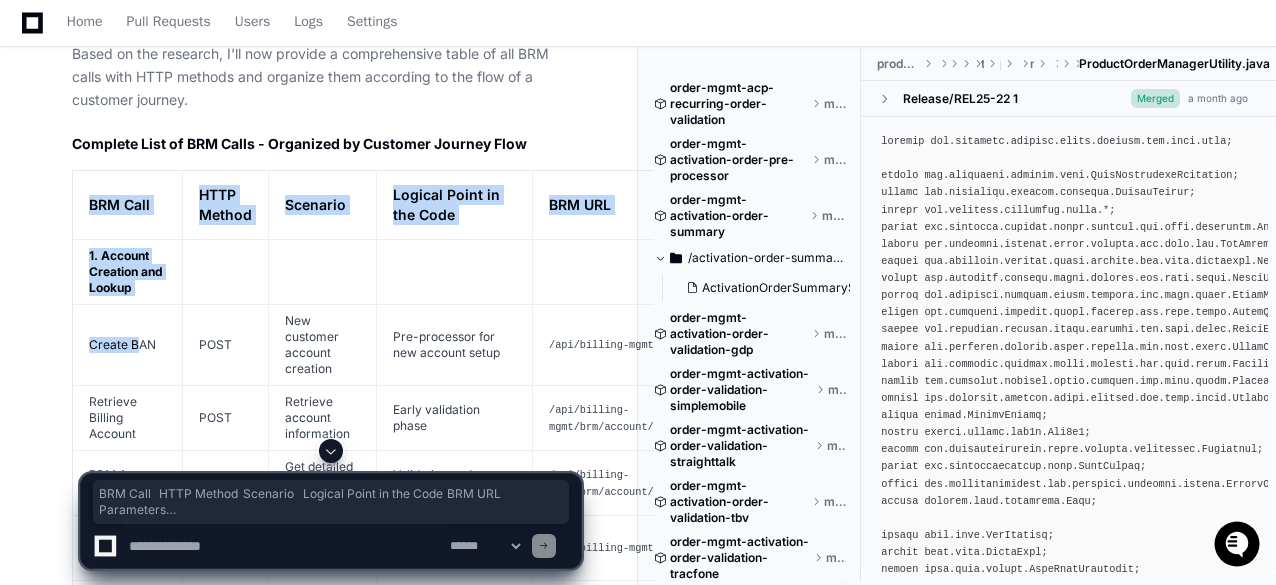drag, startPoint x: 87, startPoint y: 188, endPoint x: 141, endPoint y: 299, distance: 123.43824 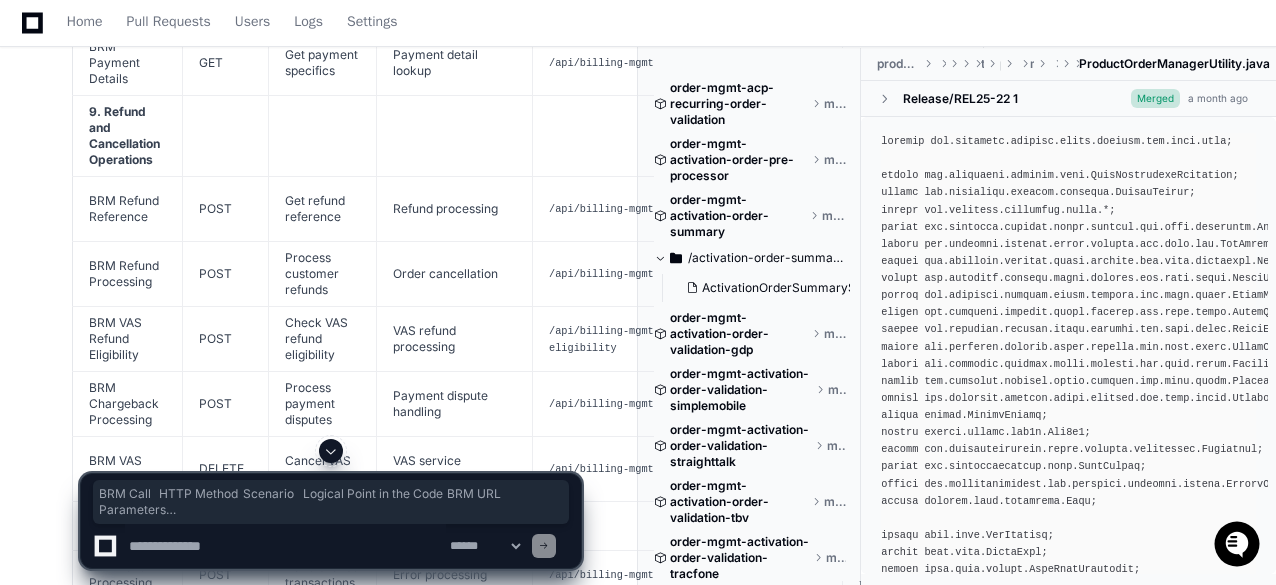 scroll, scrollTop: 9671, scrollLeft: 0, axis: vertical 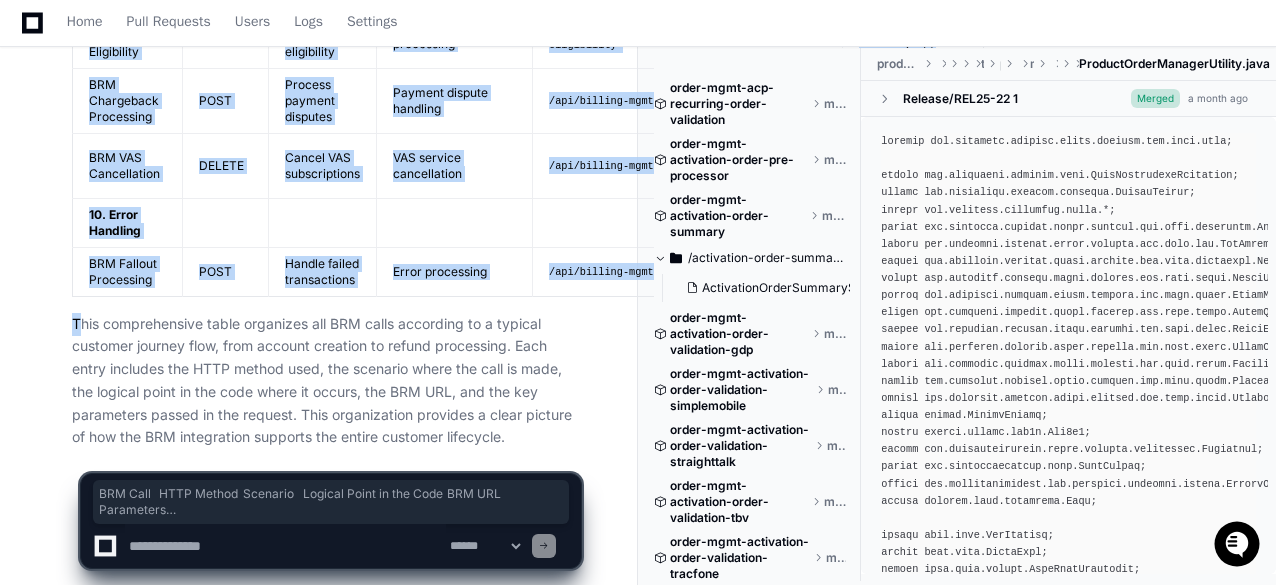 click on "This comprehensive table organizes all BRM calls according to a typical customer journey flow, from account creation to refund processing. Each entry includes the HTTP method used, the scenario where the call is made, the logical point in the code where it occurs, the BRM URL, and the key parameters passed in the request. This organization provides a clear picture of how the BRM integration supports the entire customer lifecycle." 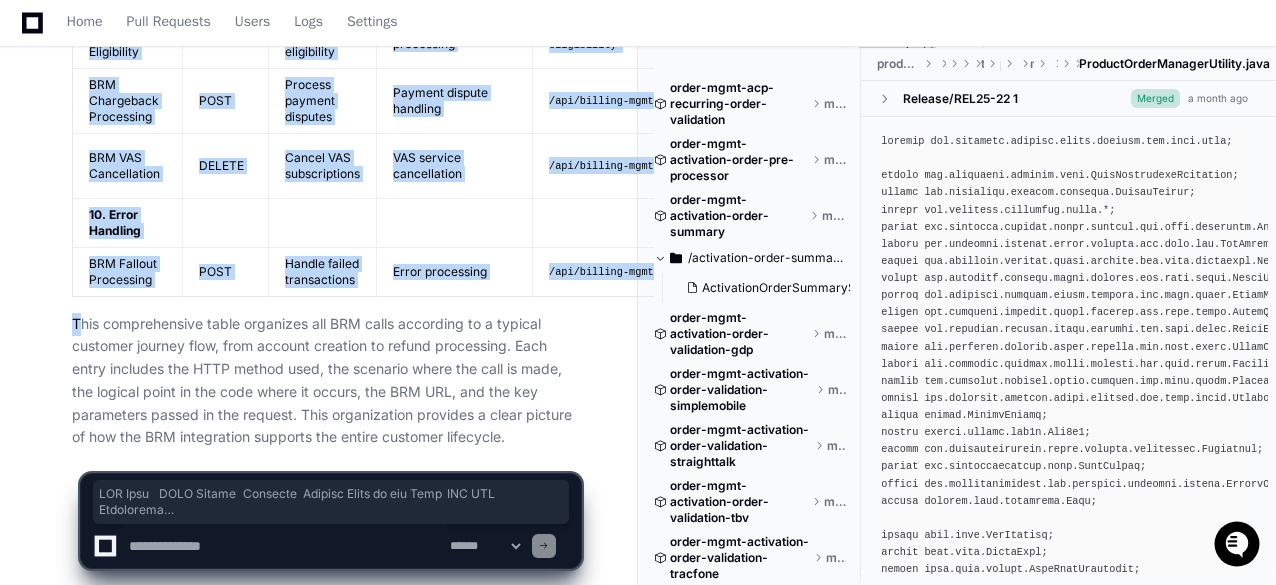 copy on "BRM Call
HTTP Method
Scenario
Logical Point in the Code
BRM URL
Parameters
1. Account Creation and Lookup
Create BAN
POST
New customer account creation
Pre-processor for new account setup
/api/billing-mgmt/brm/account/ban/create
customerDetails, brand, sourceSystem
Retrieve Billing Account
POST
Retrieve account information
Early validation phase
/api/billing-mgmt/brm/account/enquiries/getban
accountId, brand, sourceSystem
BRM Account Summary
POST
Get detailed account information
Validation and summary generation
/api/billing-mgmt/brm/account/enquiries/ban/accountsummary
accountId, brand, sourceSystem
BRM Update Account
PUT
Update account information
Customer profile management
/api/billing-mgmt/brm/account/update
accountId, customerDetails
2. Order Estimation and Validation
BRM Subscription Quote
POST
Get service plan pricing
During order estimation
/api/billing-mgmt/brm/subscription/enquiries/quote
planId, deviceDetails, promoCode
..." 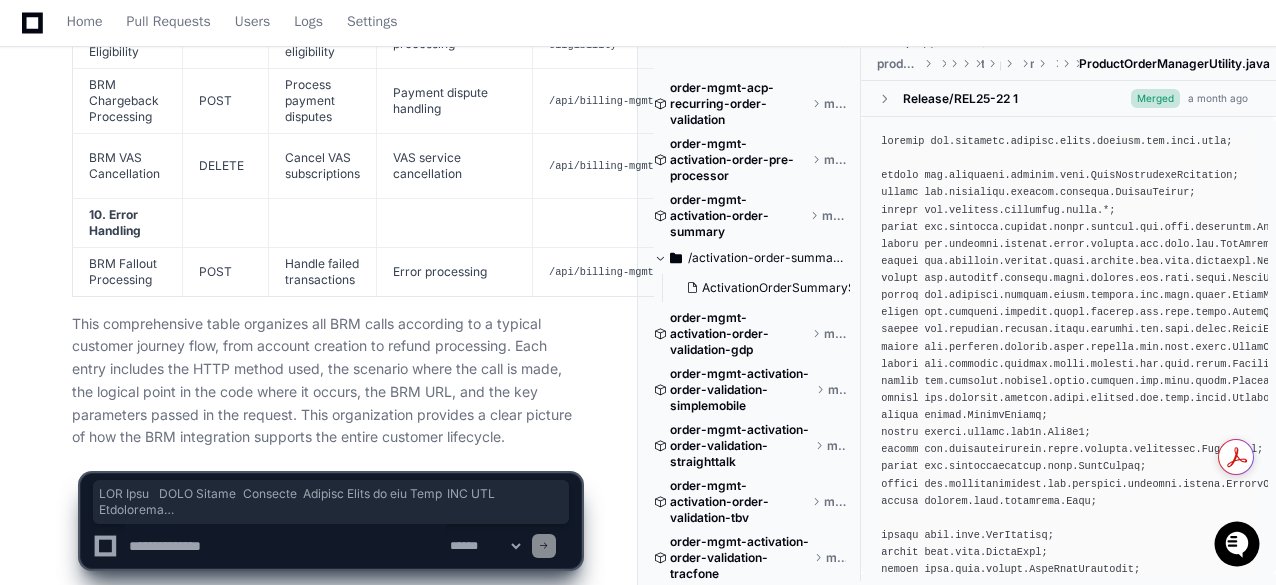 click on "This comprehensive table organizes all BRM calls according to a typical customer journey flow, from account creation to refund processing. Each entry includes the HTTP method used, the scenario where the call is made, the logical point in the code where it occurs, the BRM URL, and the key parameters passed in the request. This organization provides a clear picture of how the BRM integration supports the entire customer lifecycle." 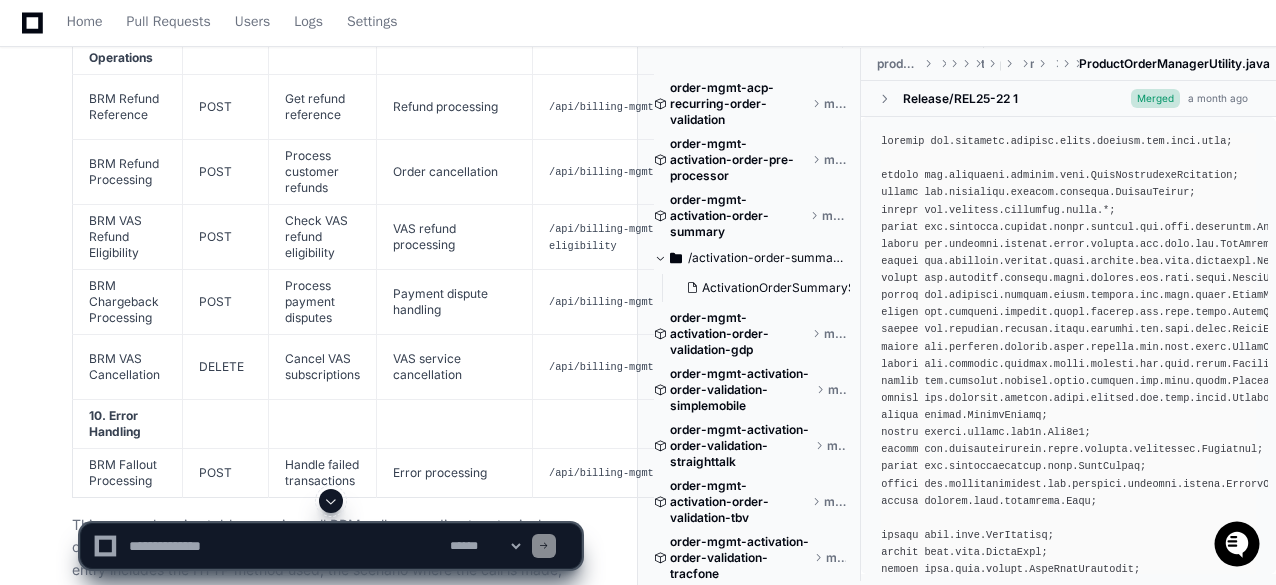 scroll, scrollTop: 9371, scrollLeft: 0, axis: vertical 